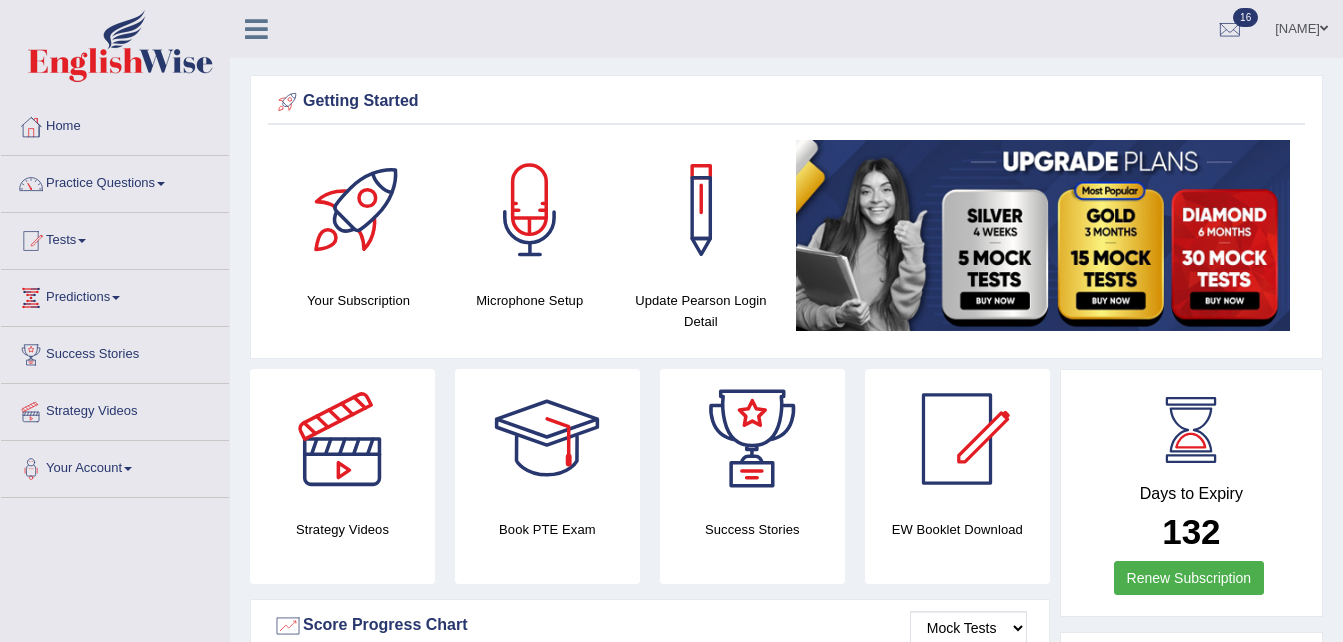 scroll, scrollTop: 0, scrollLeft: 0, axis: both 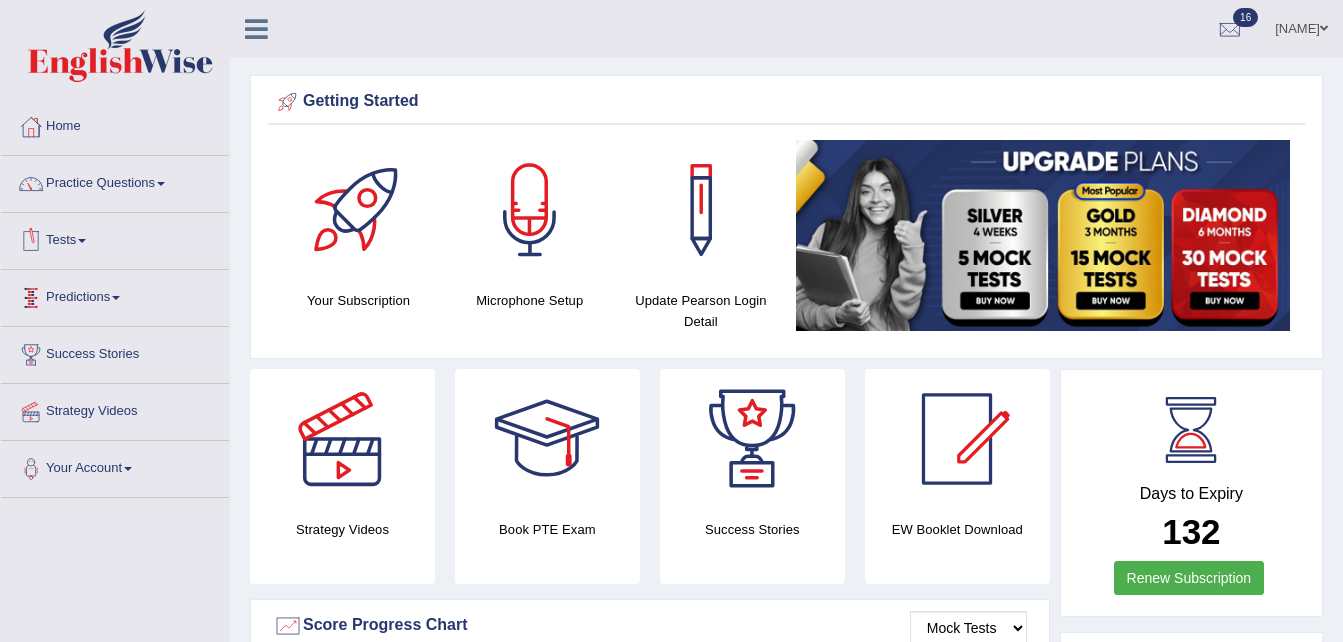 click on "Tests" at bounding box center (115, 238) 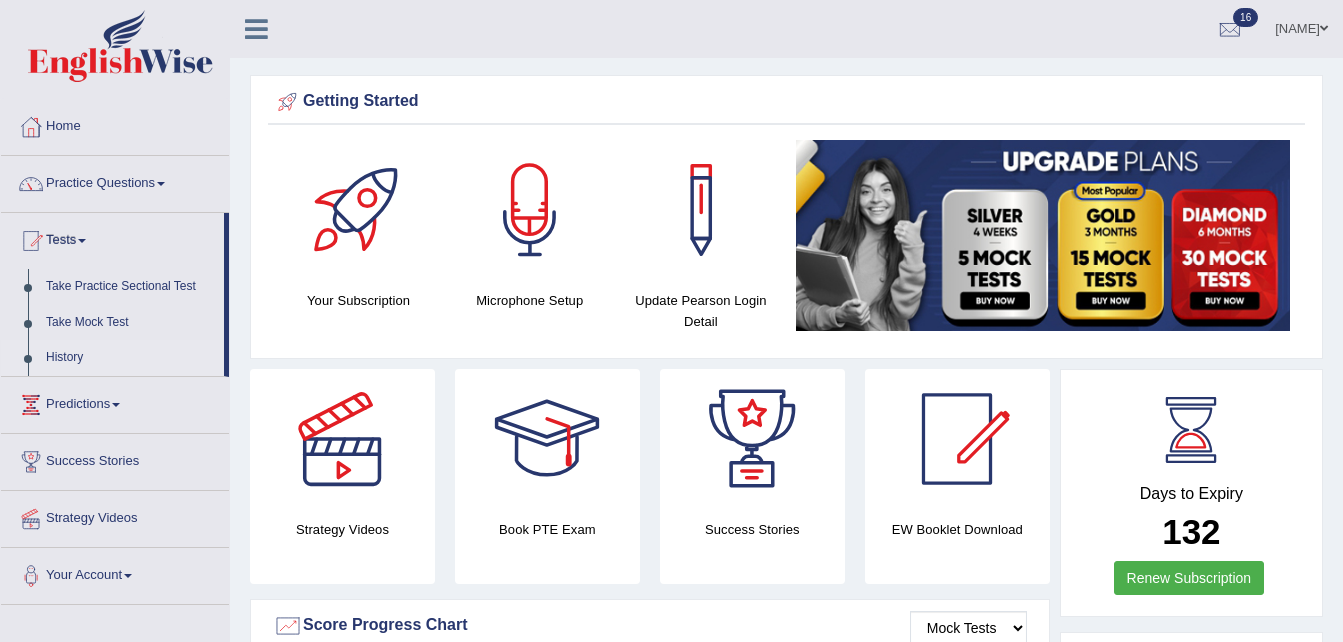 click on "History" at bounding box center (130, 358) 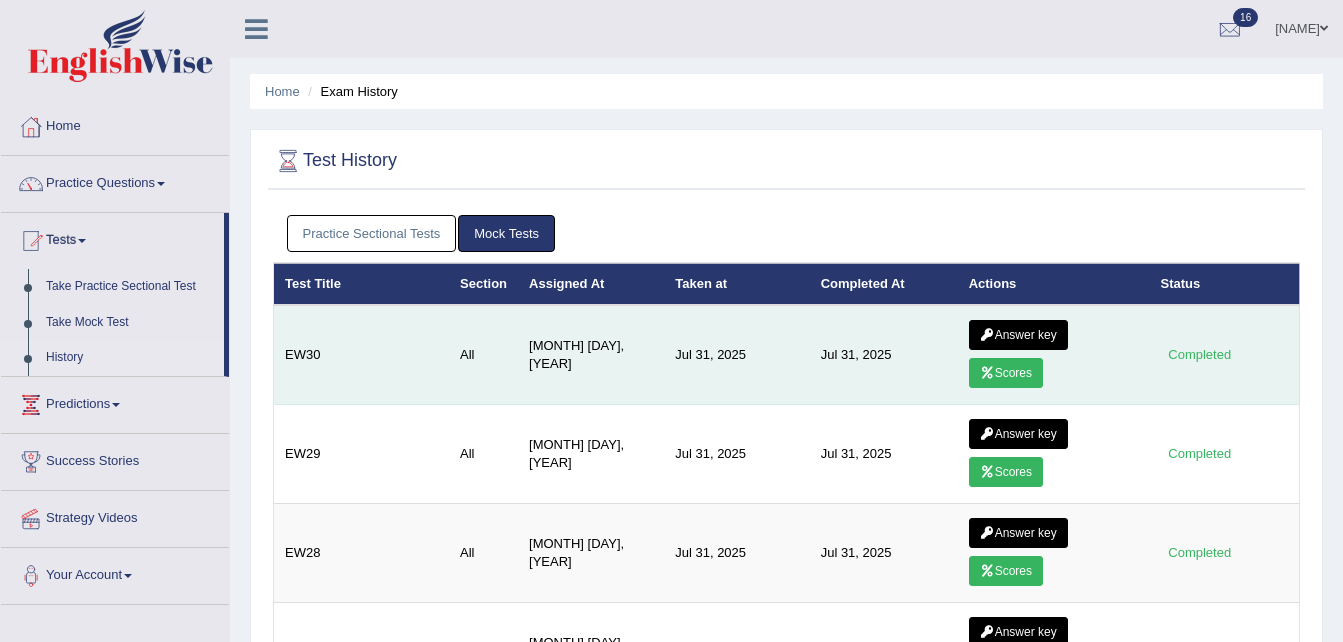 scroll, scrollTop: 0, scrollLeft: 0, axis: both 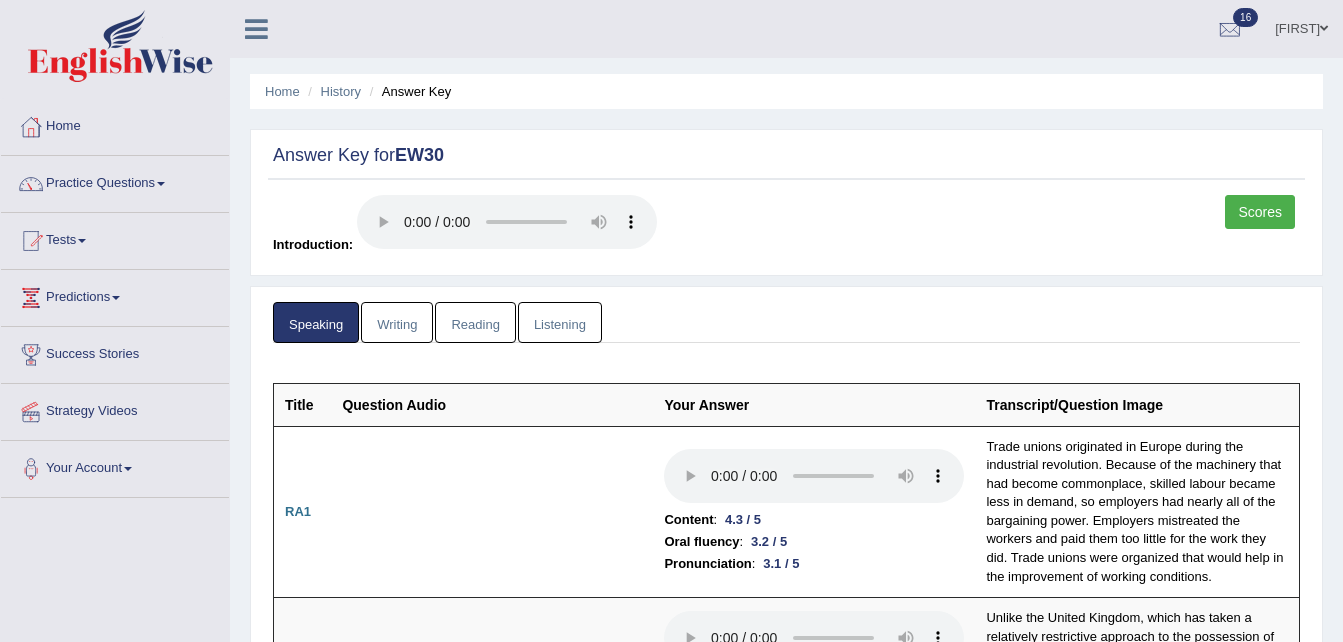 click on "Listening" at bounding box center [560, 322] 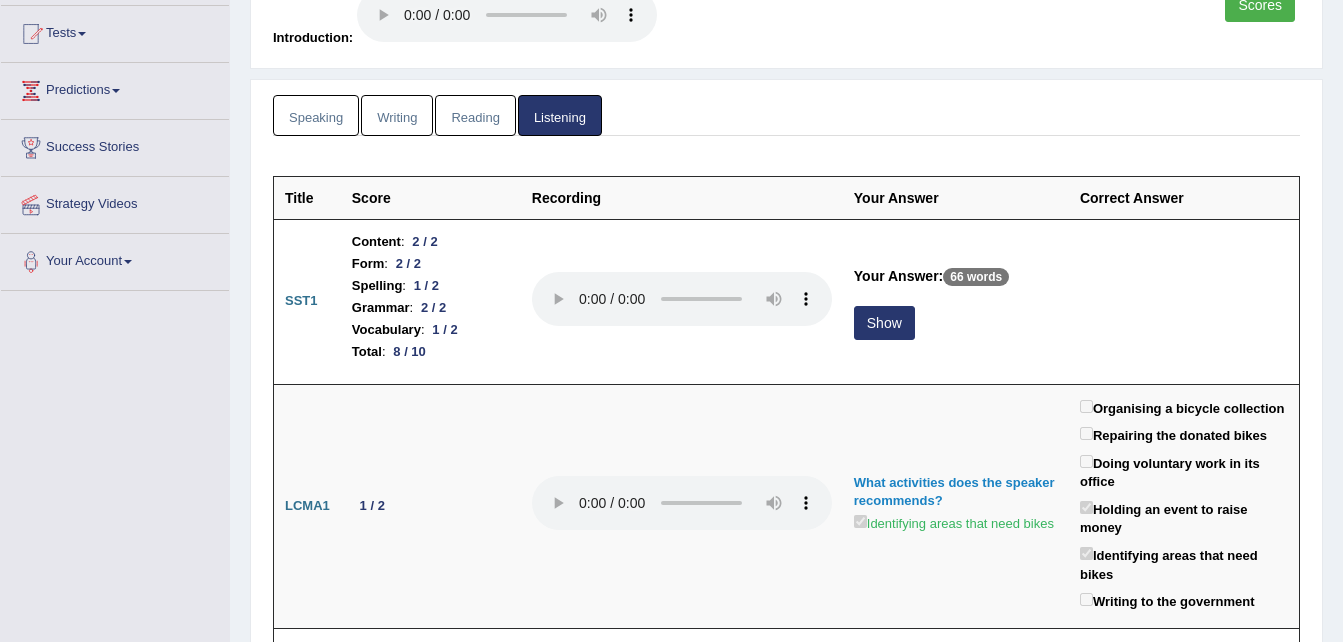 scroll, scrollTop: 214, scrollLeft: 0, axis: vertical 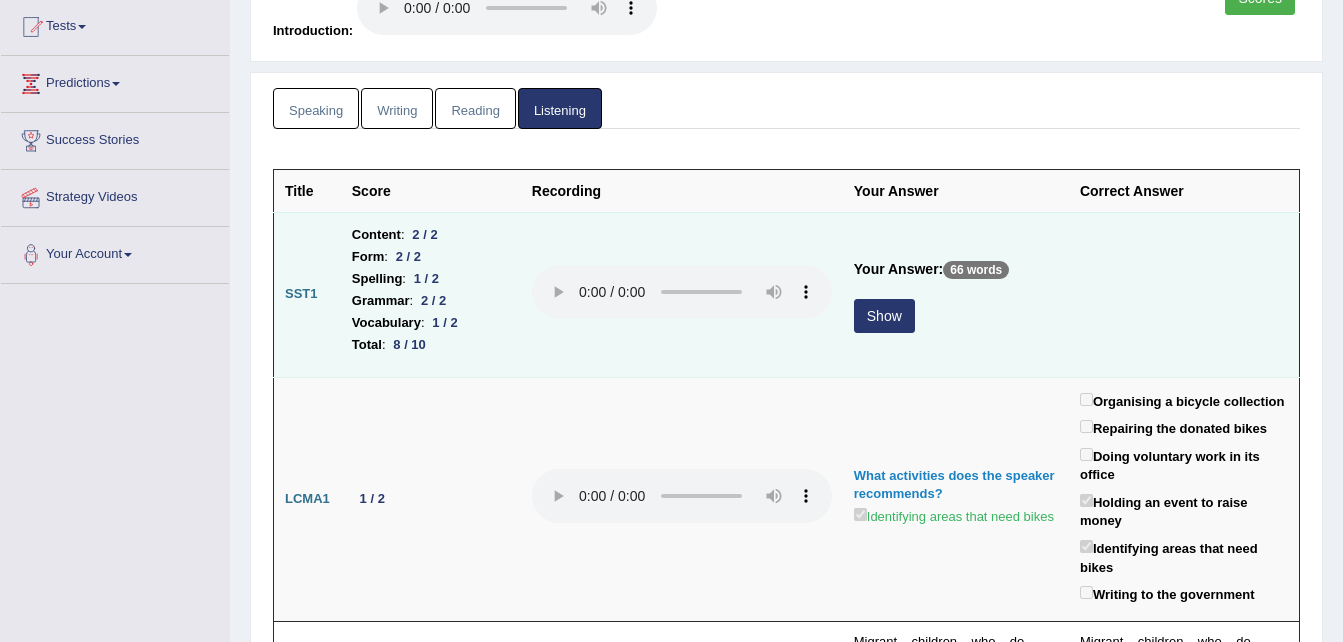 click on "Show" at bounding box center (884, 316) 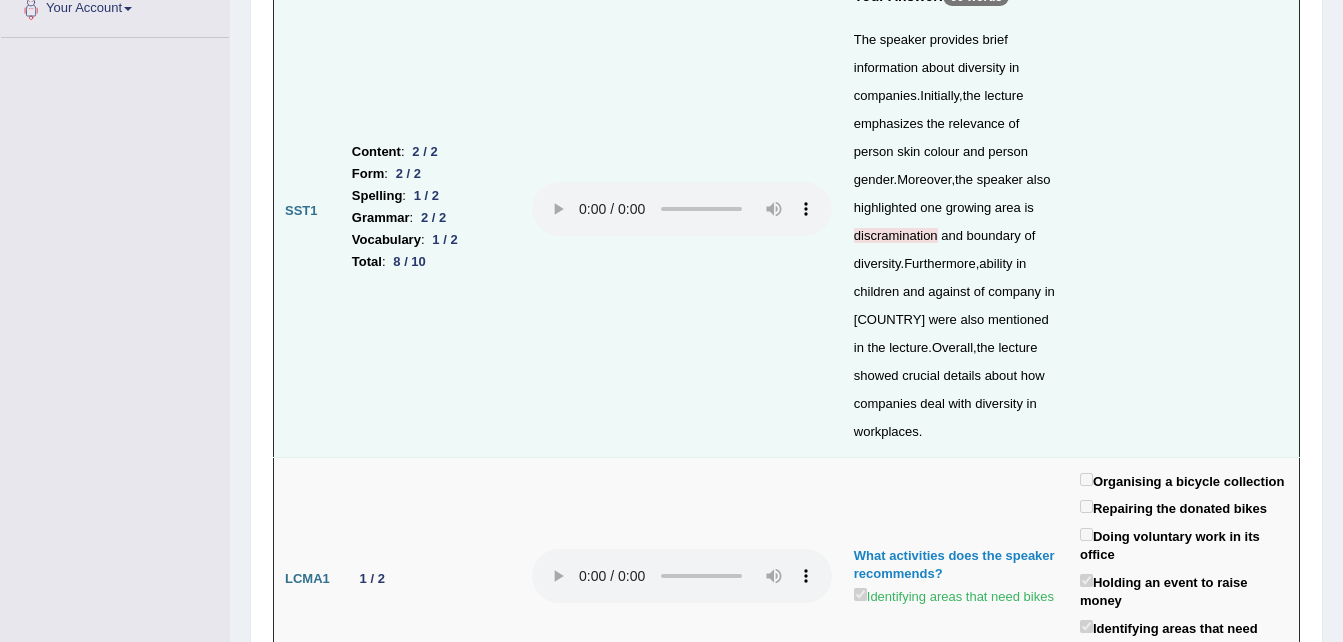 scroll, scrollTop: 482, scrollLeft: 0, axis: vertical 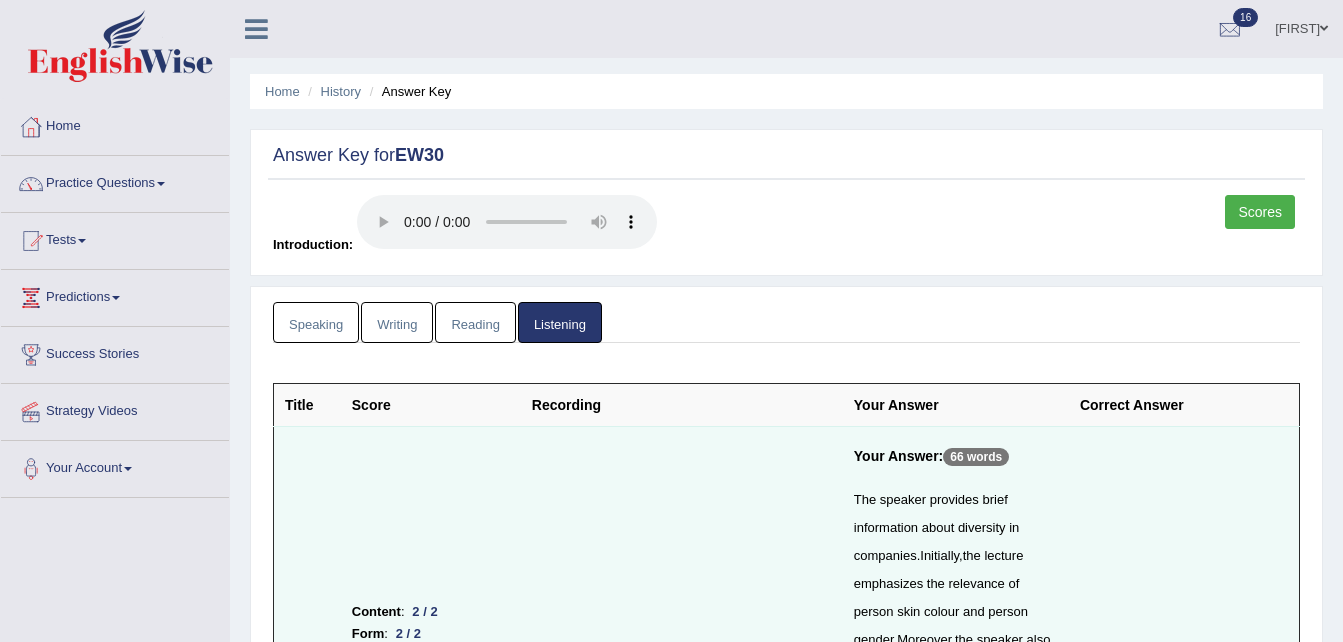 click on "Scores" at bounding box center (1260, 212) 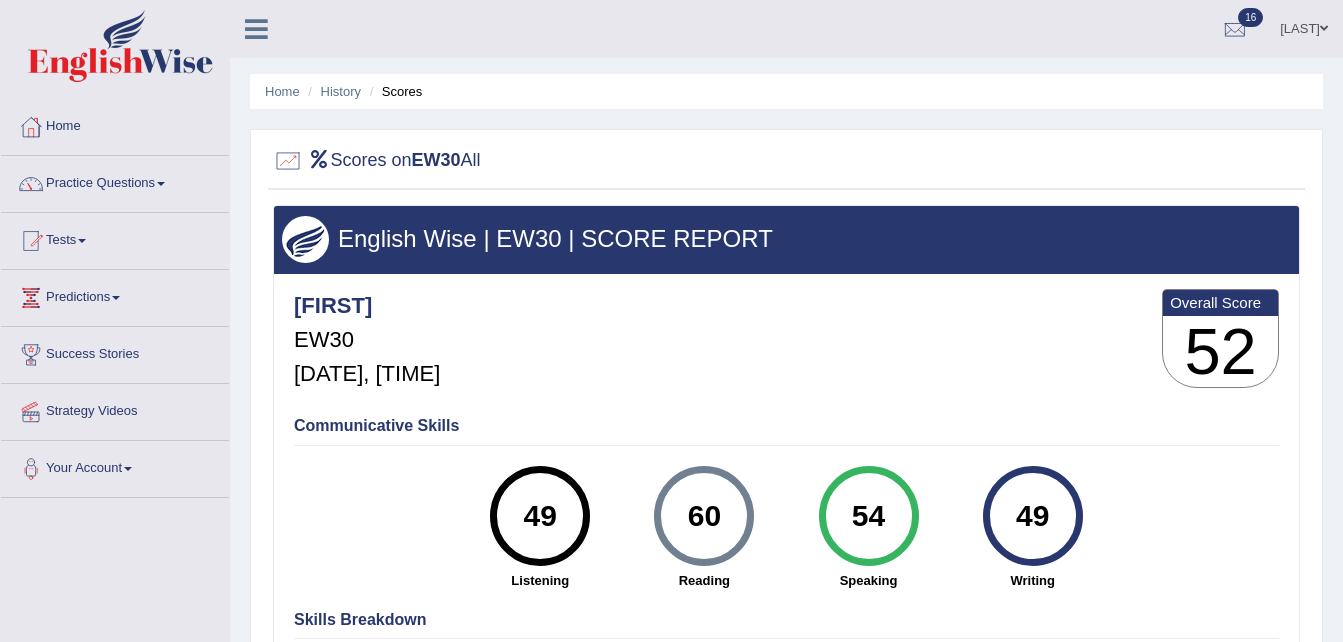 scroll, scrollTop: 0, scrollLeft: 0, axis: both 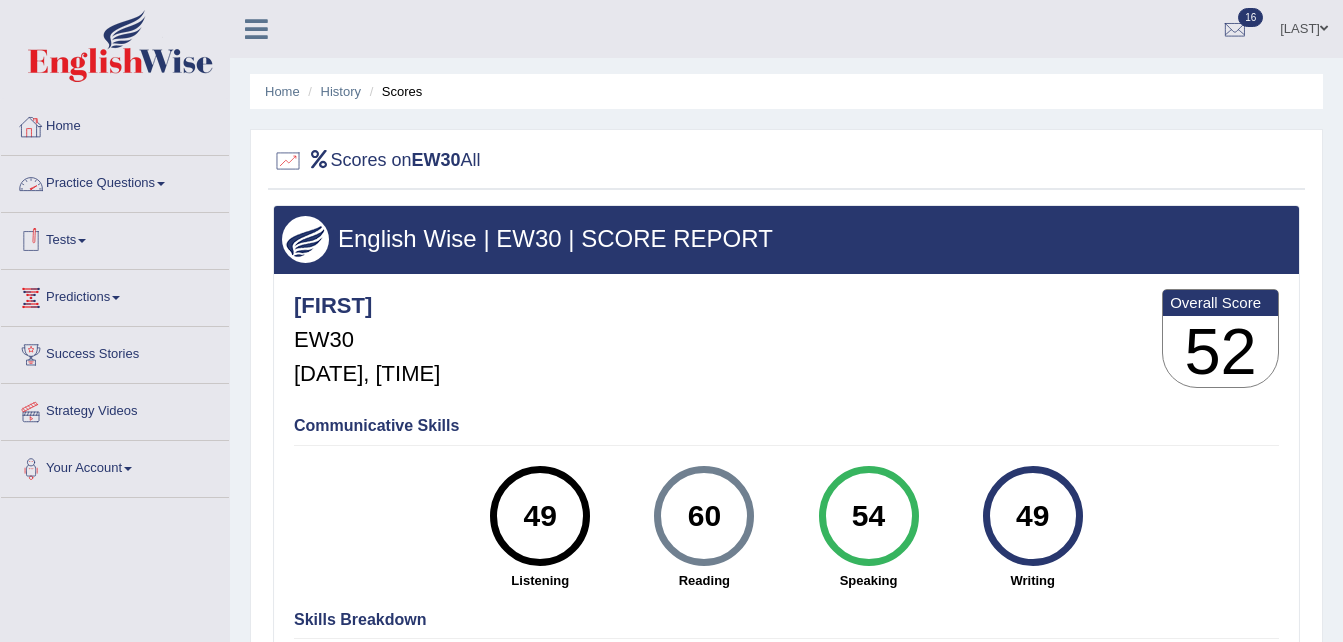 click on "Practice Questions" at bounding box center [115, 181] 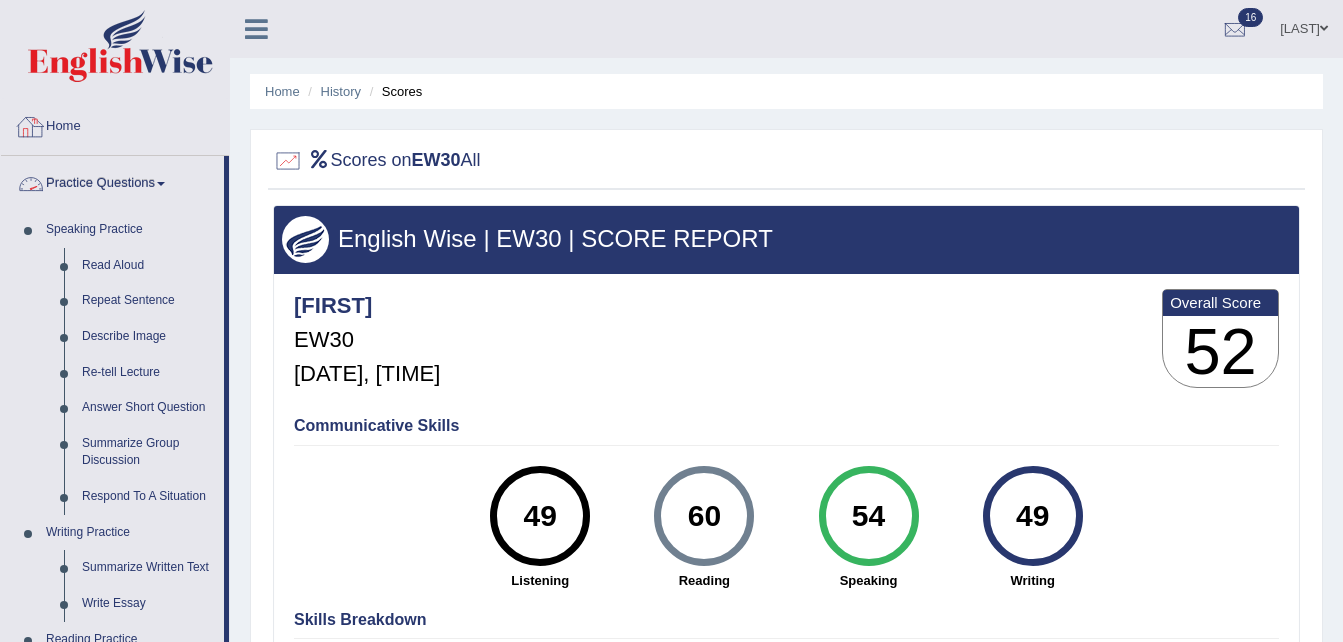 click on "Home" at bounding box center (115, 124) 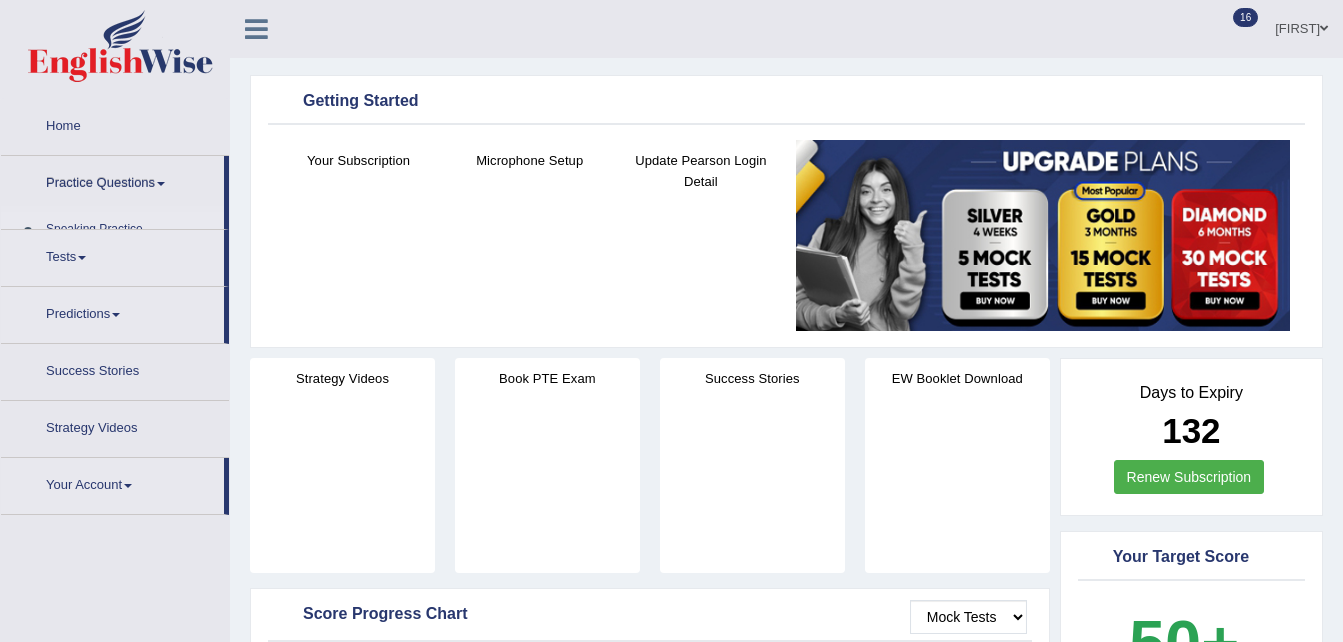scroll, scrollTop: 0, scrollLeft: 0, axis: both 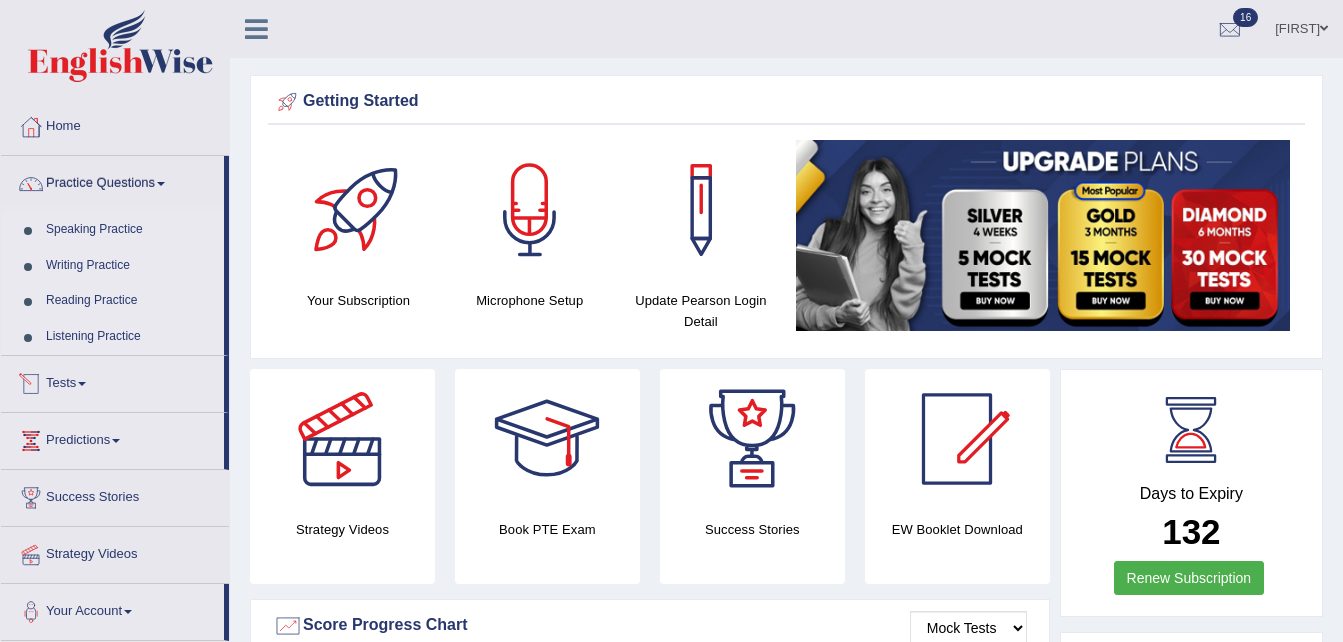 click on "Tests" at bounding box center [112, 381] 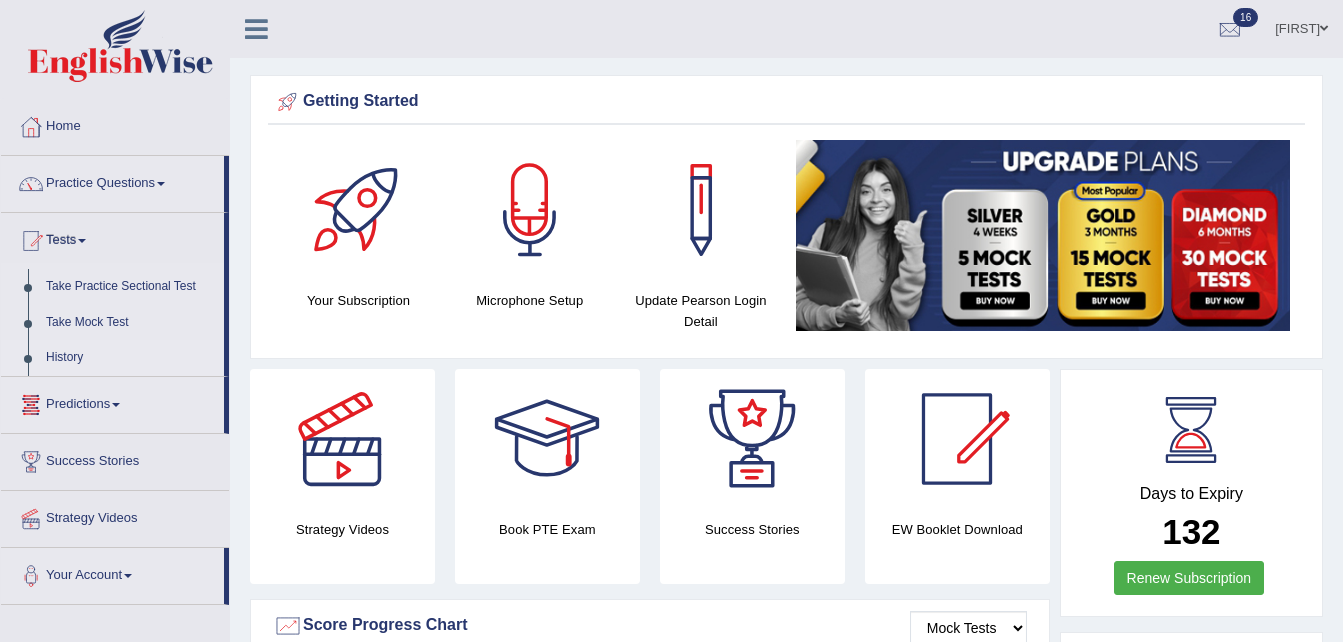 click on "History" at bounding box center (130, 358) 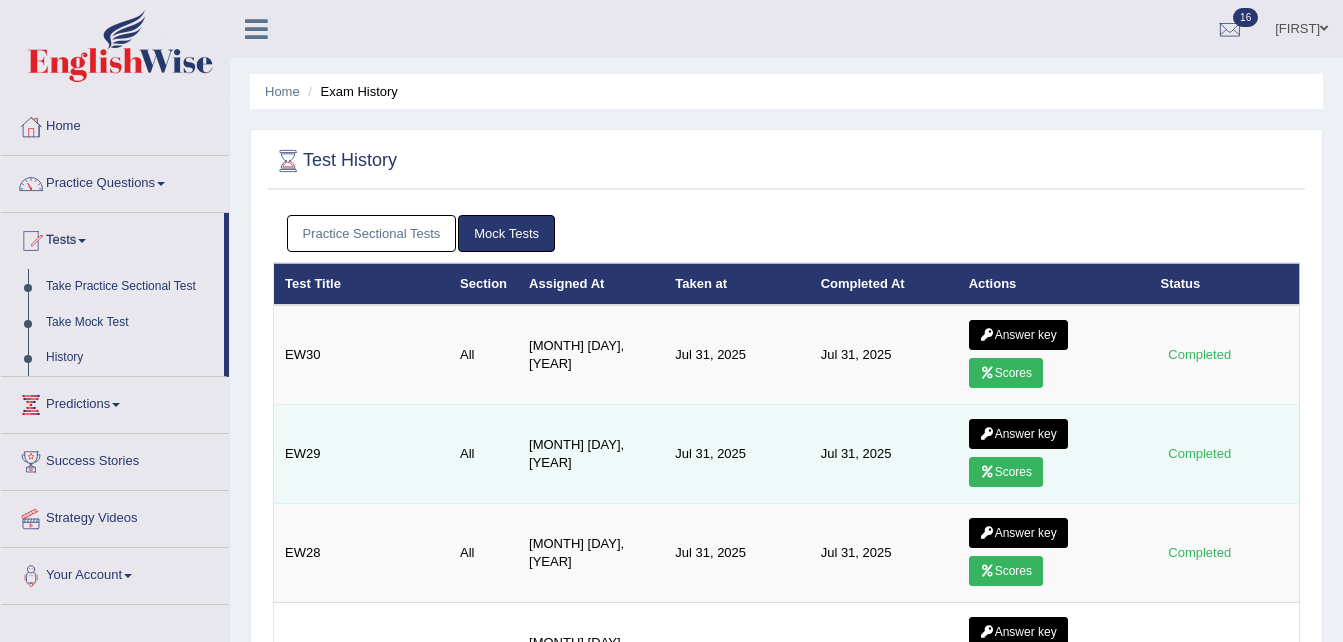 scroll, scrollTop: 0, scrollLeft: 0, axis: both 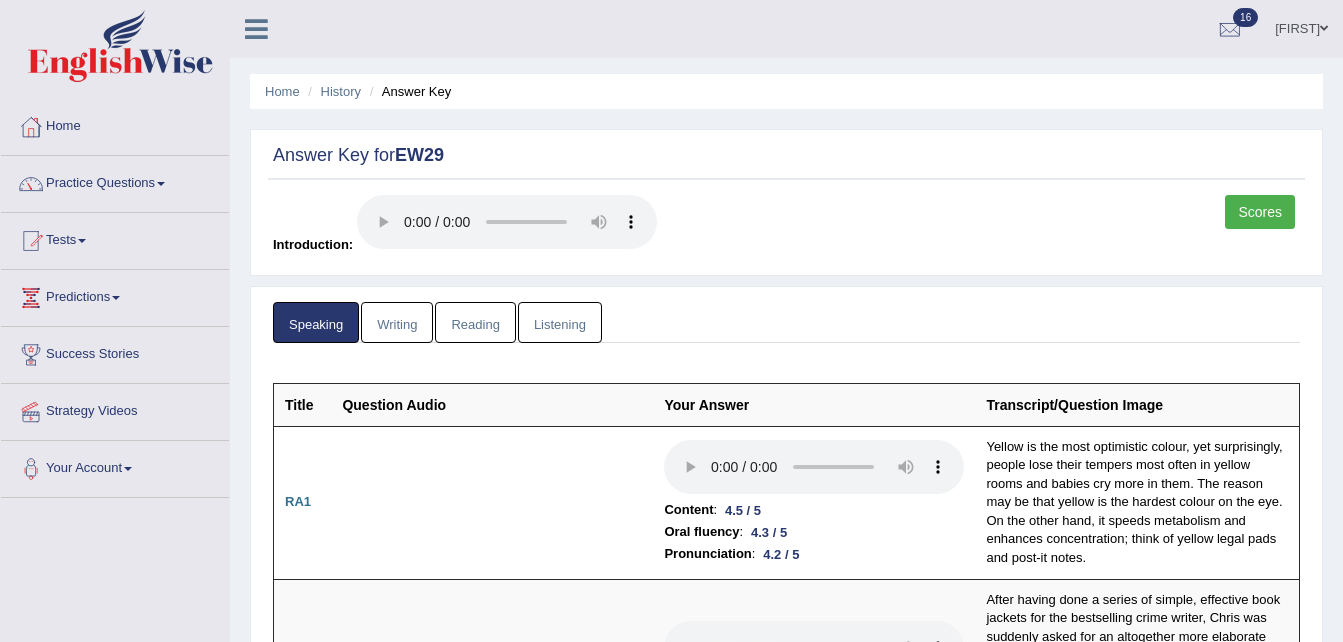 click on "Listening" at bounding box center (560, 322) 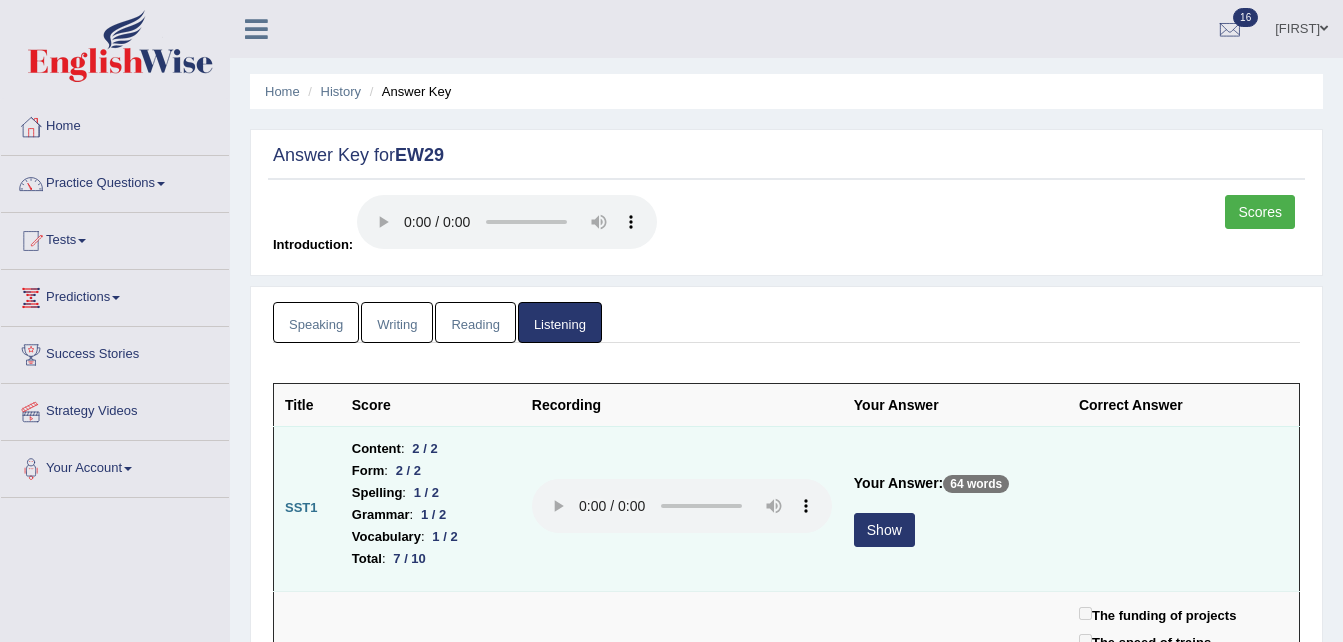 click on "Show" at bounding box center [884, 530] 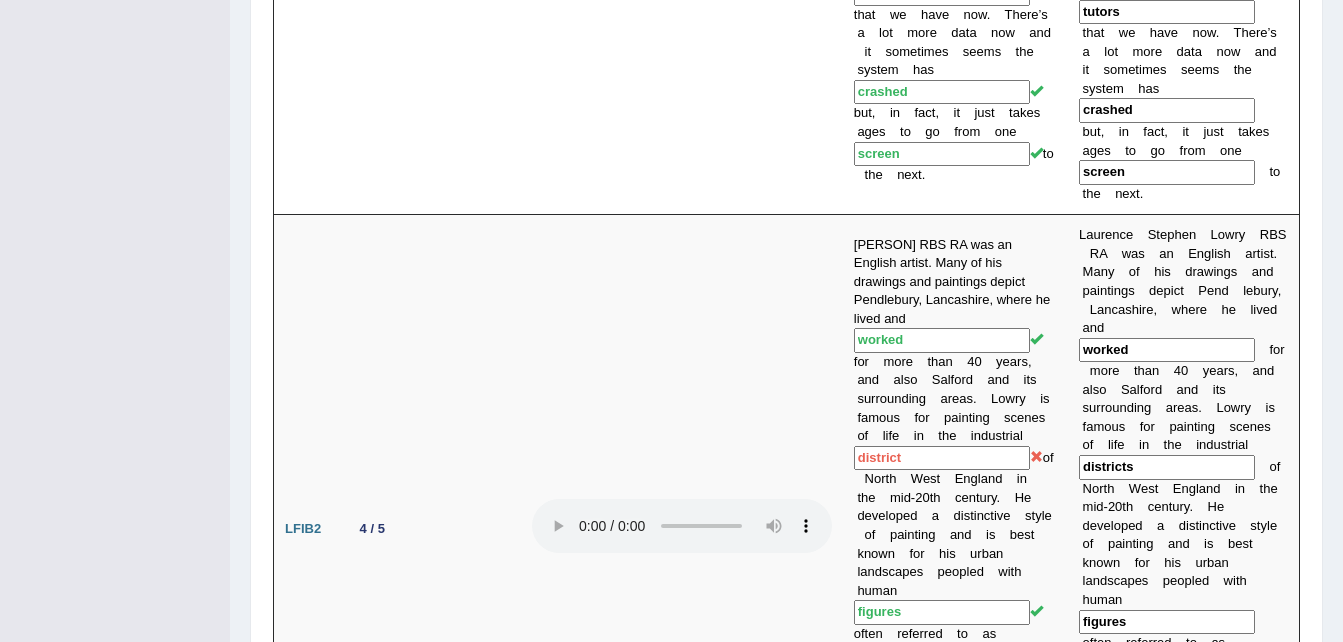scroll, scrollTop: 0, scrollLeft: 0, axis: both 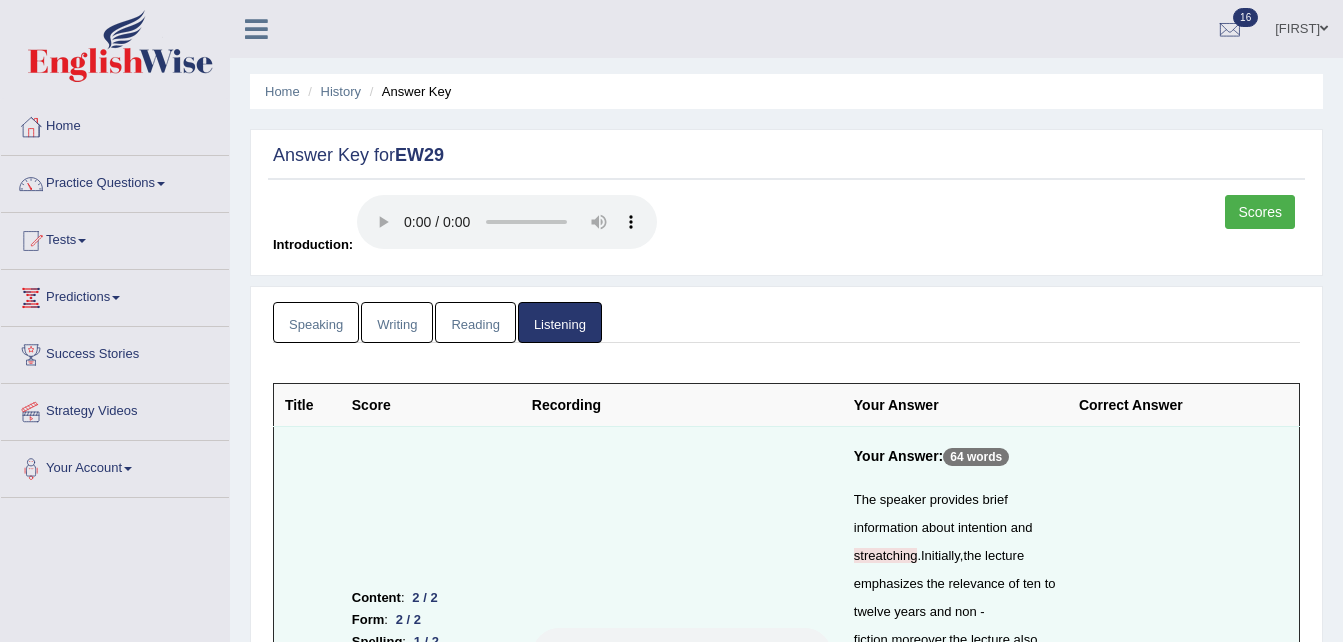 click on "Scores" at bounding box center (1260, 212) 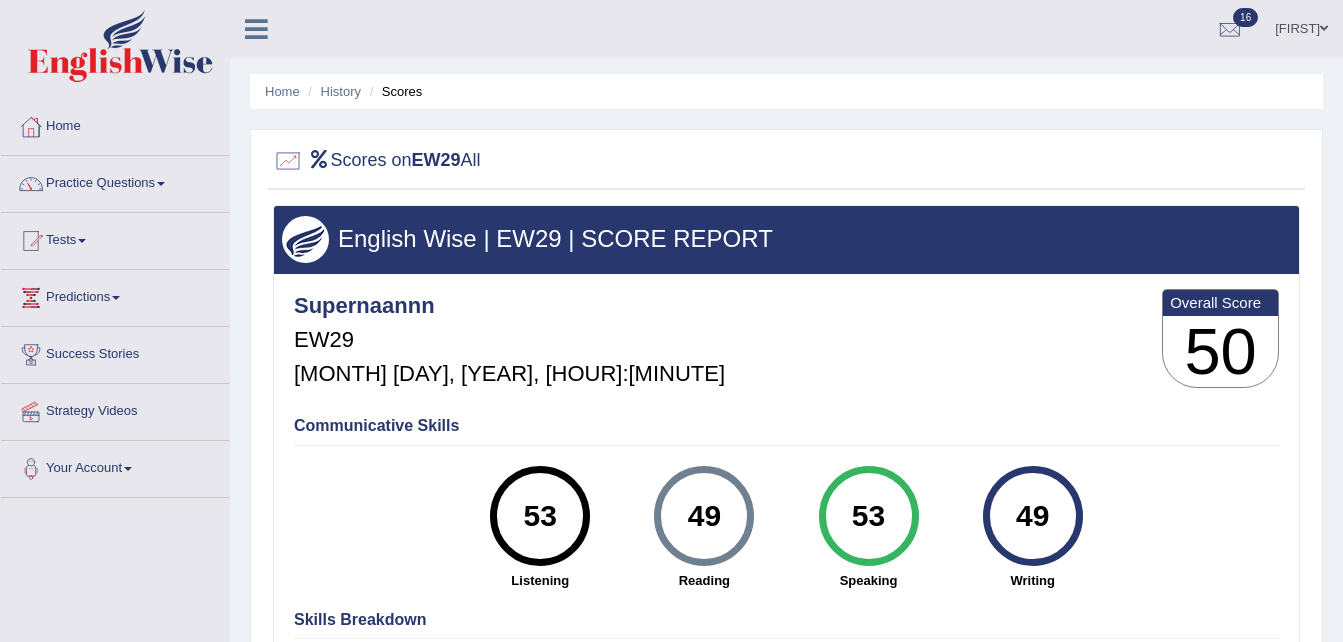 scroll, scrollTop: 0, scrollLeft: 0, axis: both 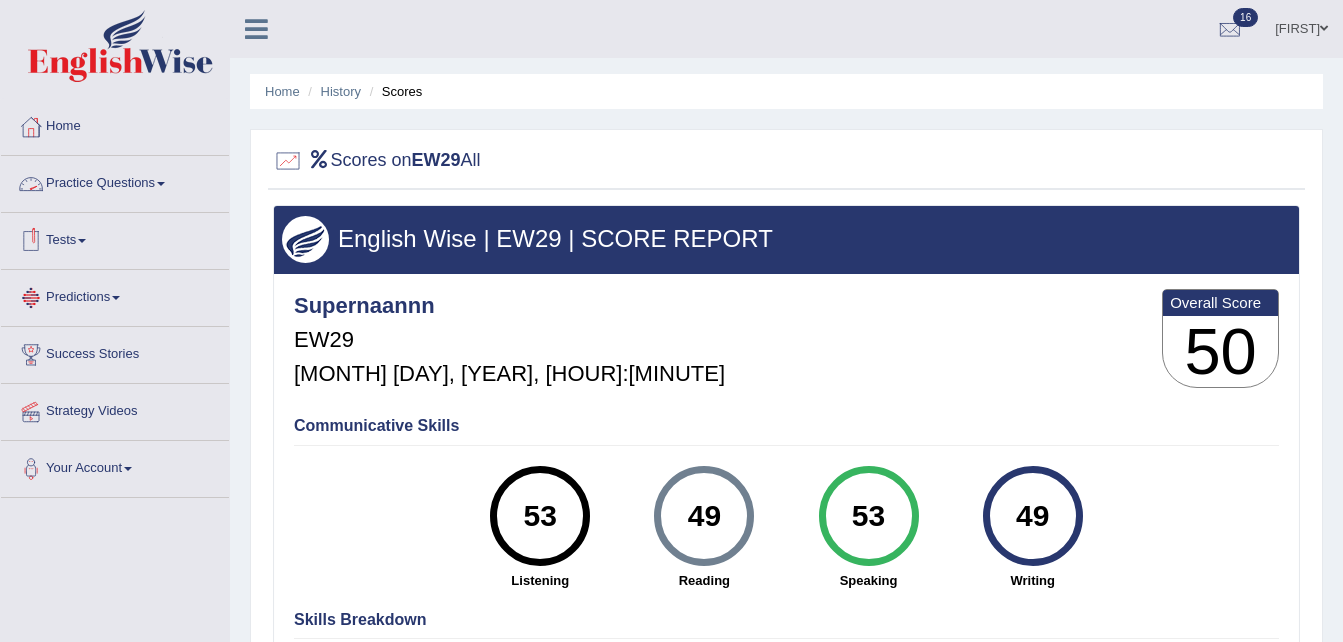 click on "Tests" at bounding box center (115, 238) 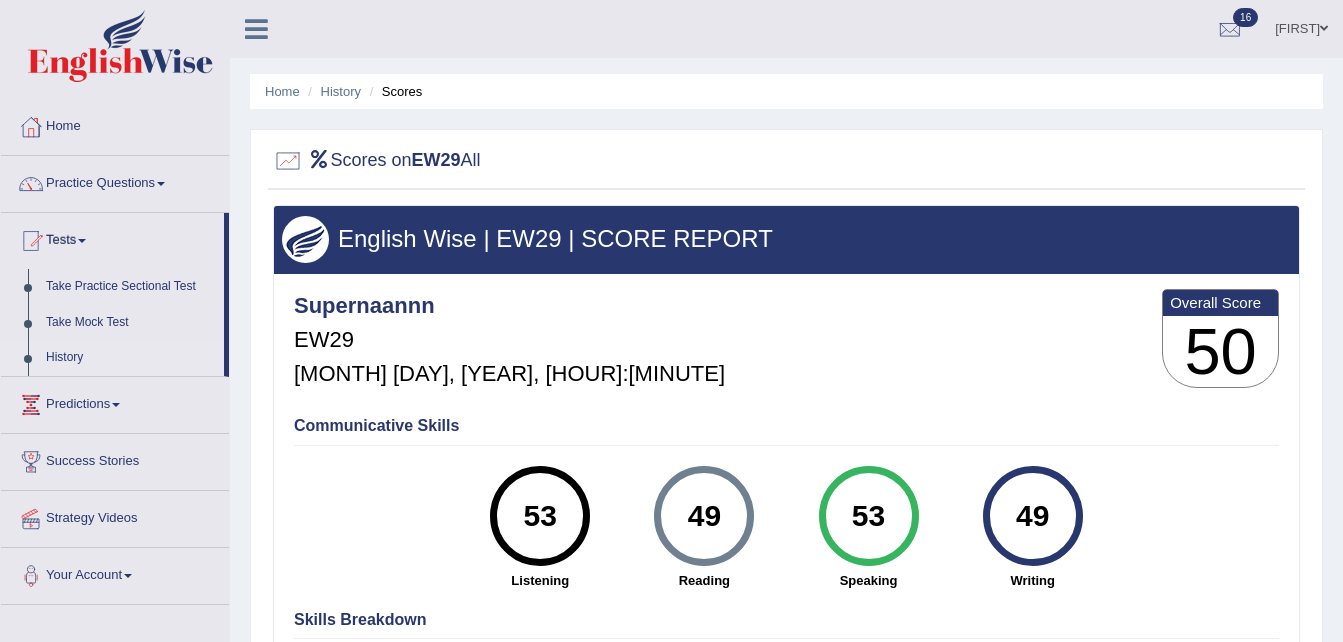 click on "History" at bounding box center [130, 358] 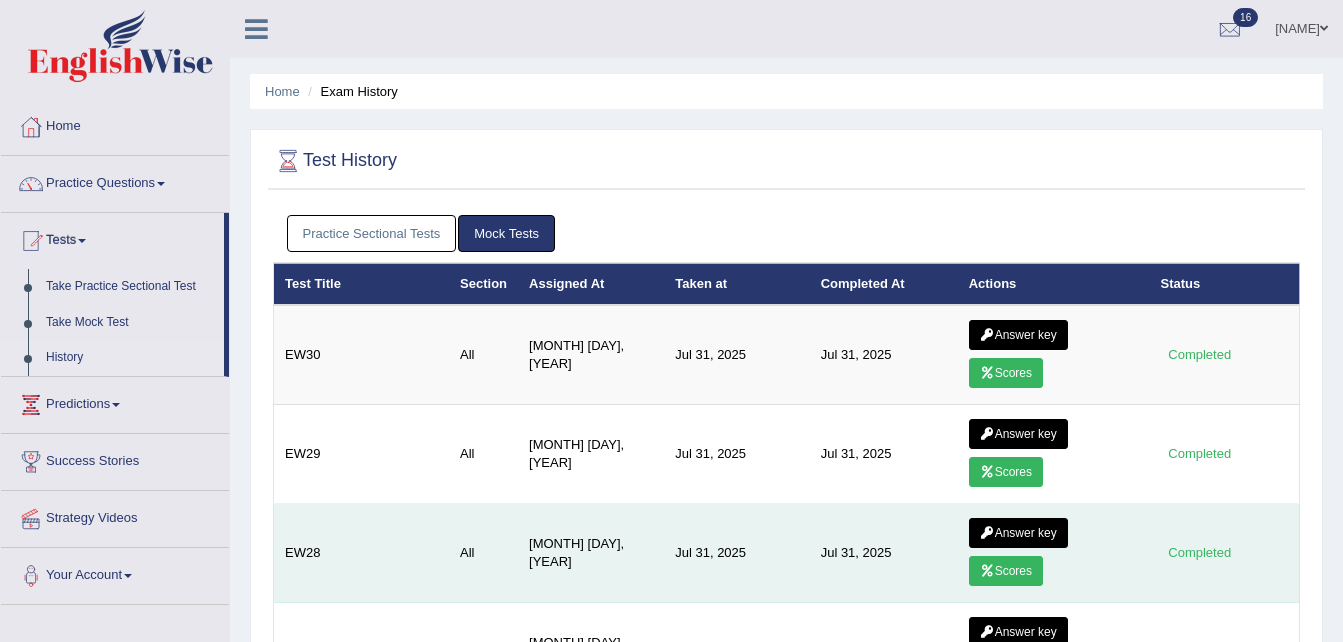 scroll, scrollTop: 0, scrollLeft: 0, axis: both 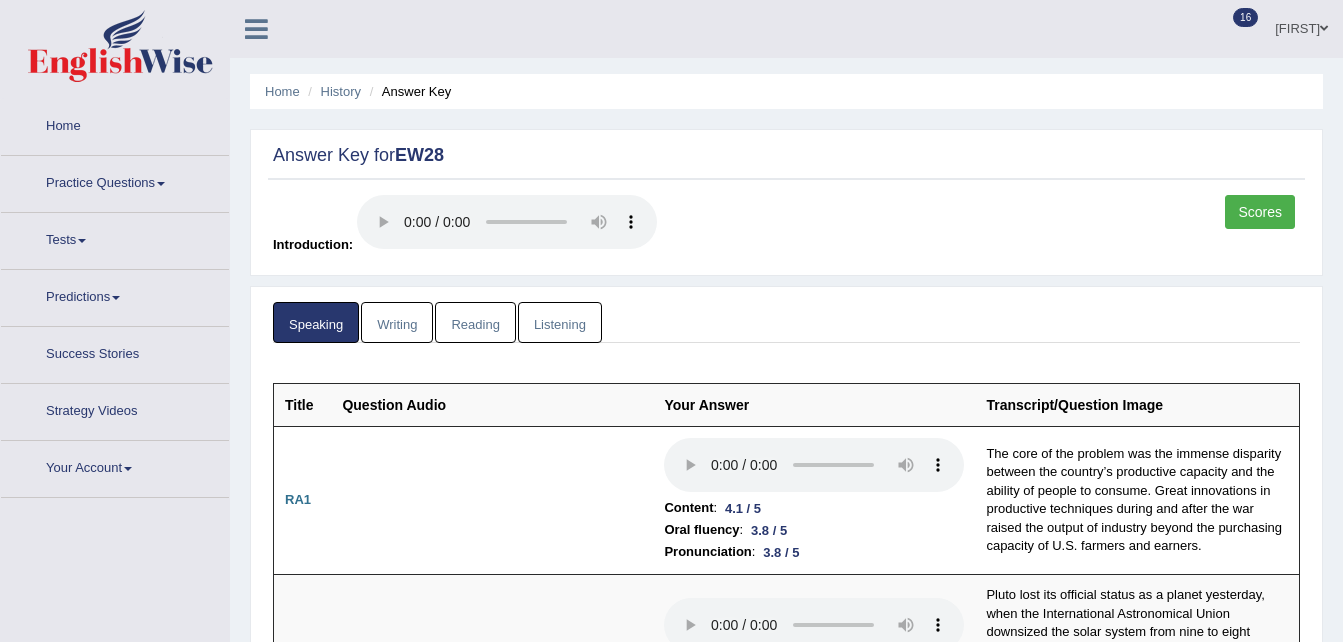 click on "Listening" at bounding box center (560, 322) 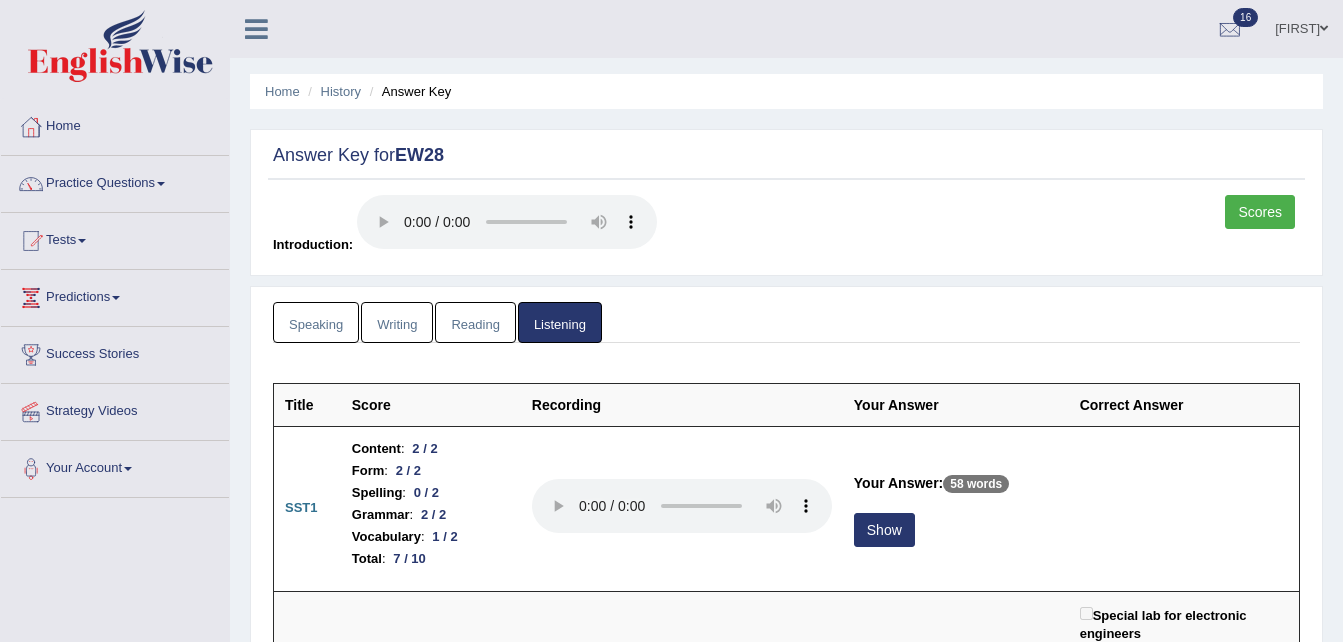 scroll, scrollTop: 0, scrollLeft: 0, axis: both 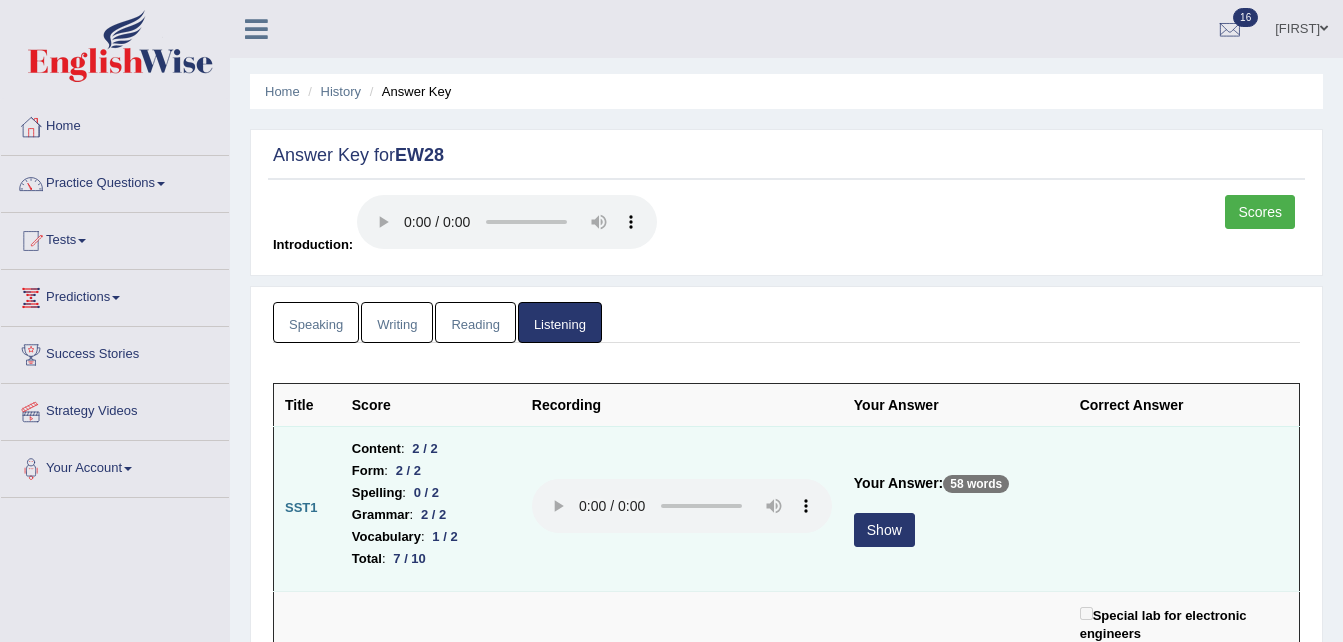 click on "Show" at bounding box center (884, 530) 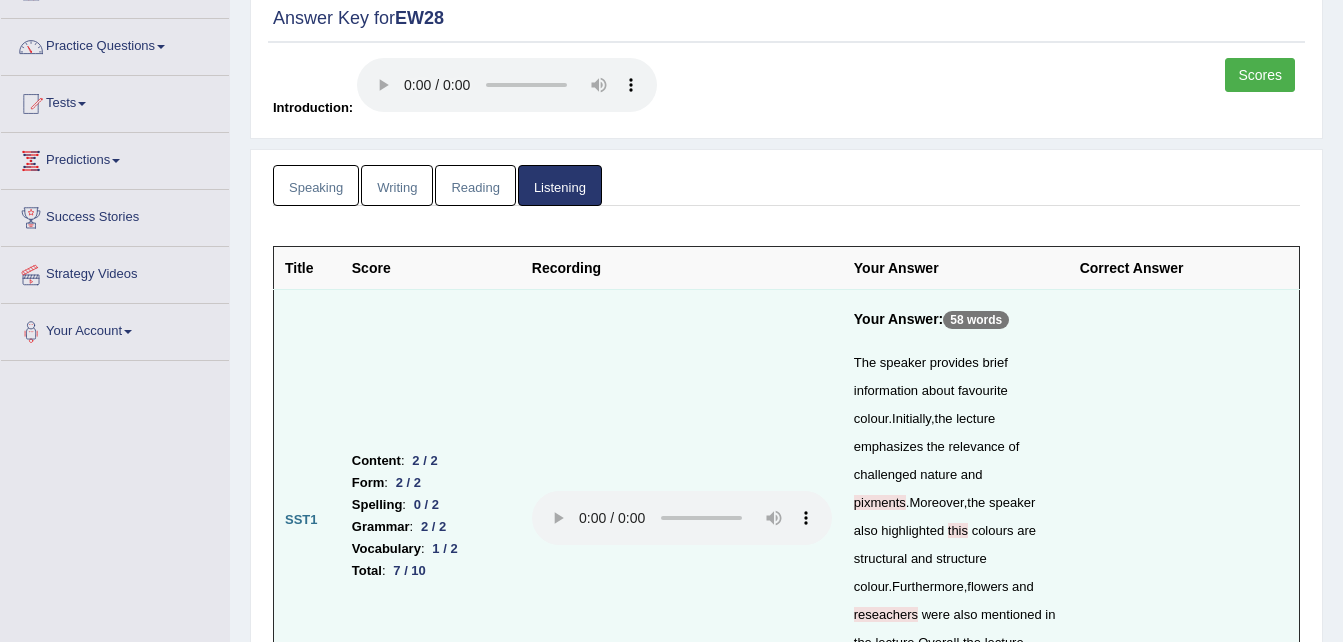 scroll, scrollTop: 0, scrollLeft: 0, axis: both 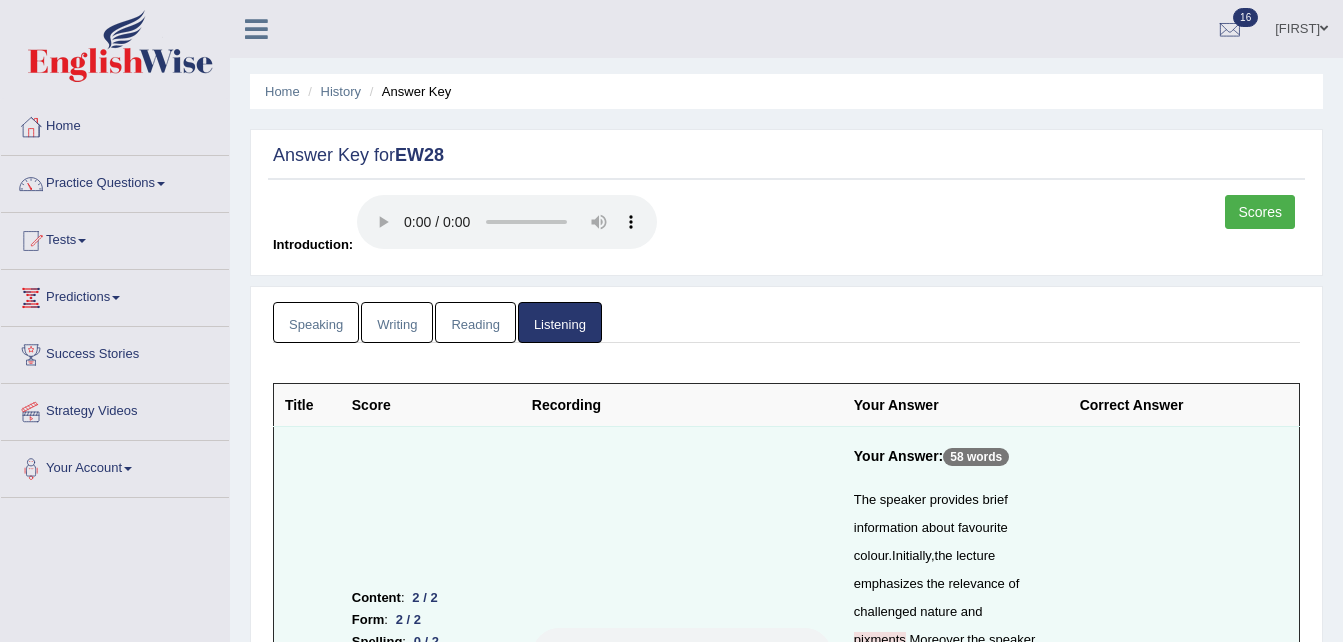 click on "Scores" at bounding box center (1260, 212) 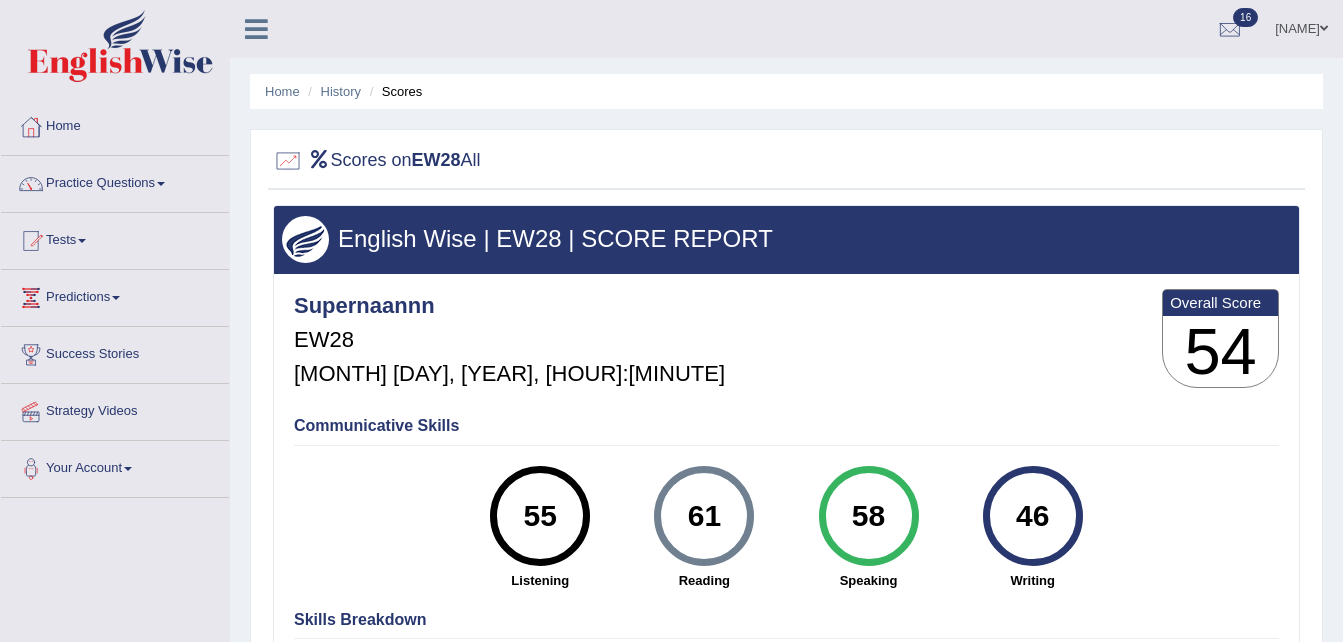 scroll, scrollTop: 0, scrollLeft: 0, axis: both 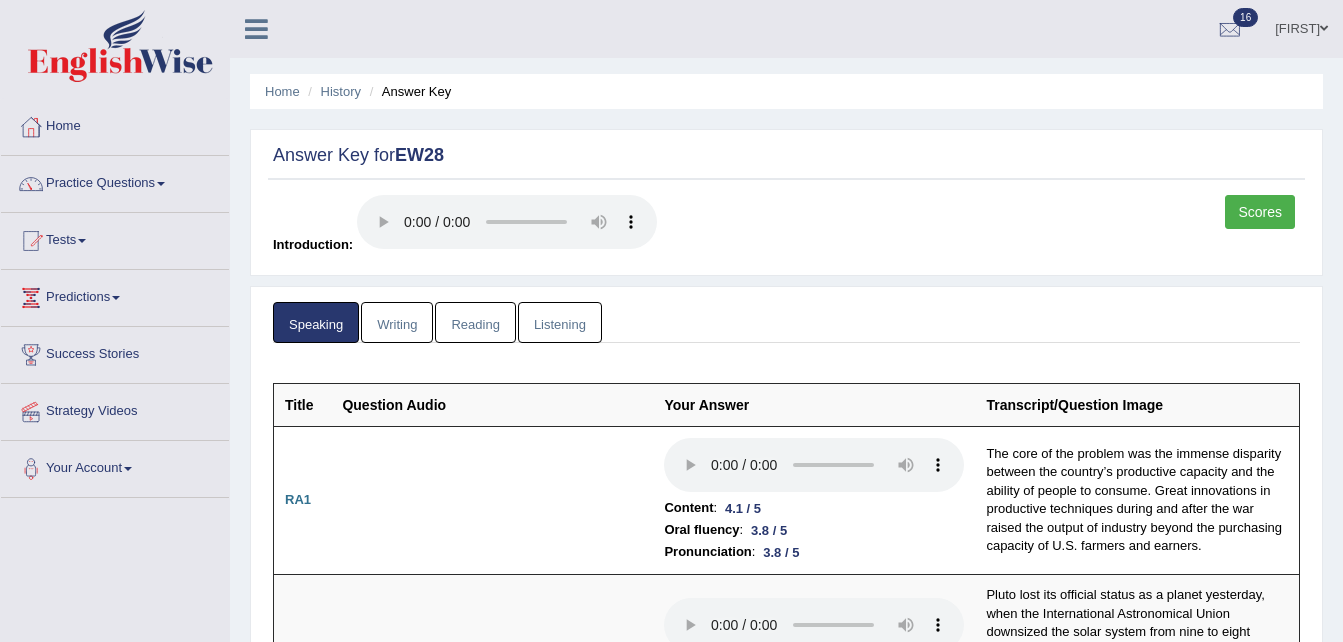 click on "Listening" at bounding box center [560, 322] 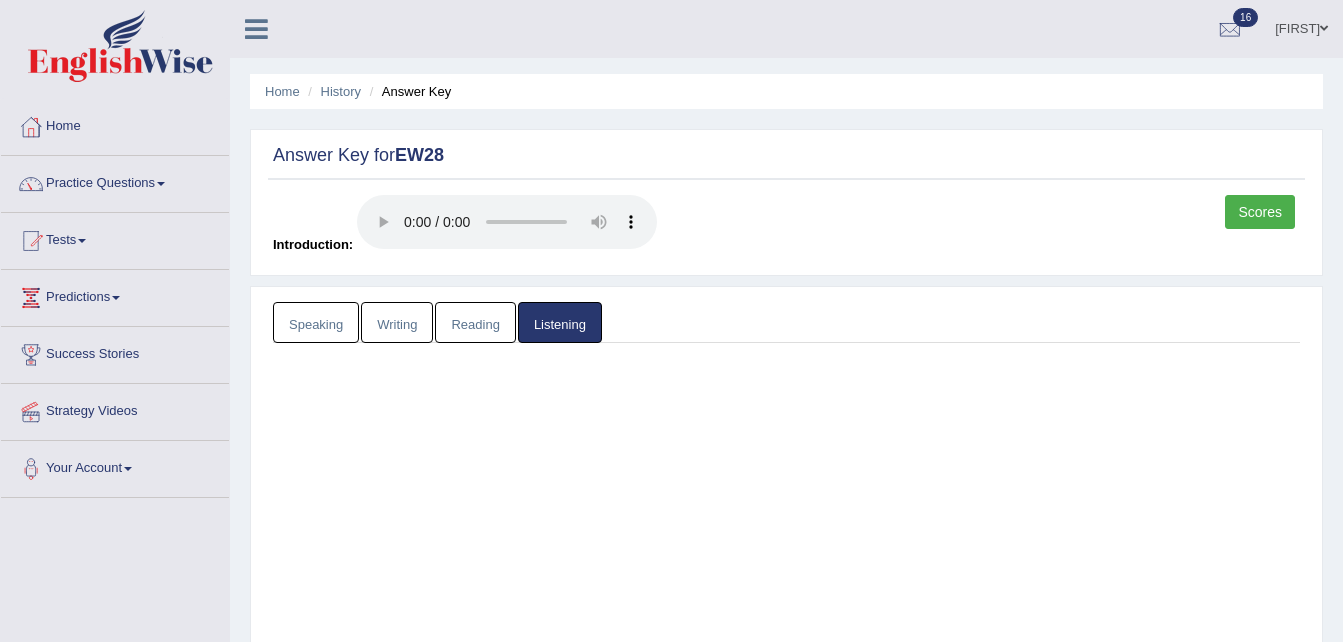 scroll, scrollTop: 0, scrollLeft: 0, axis: both 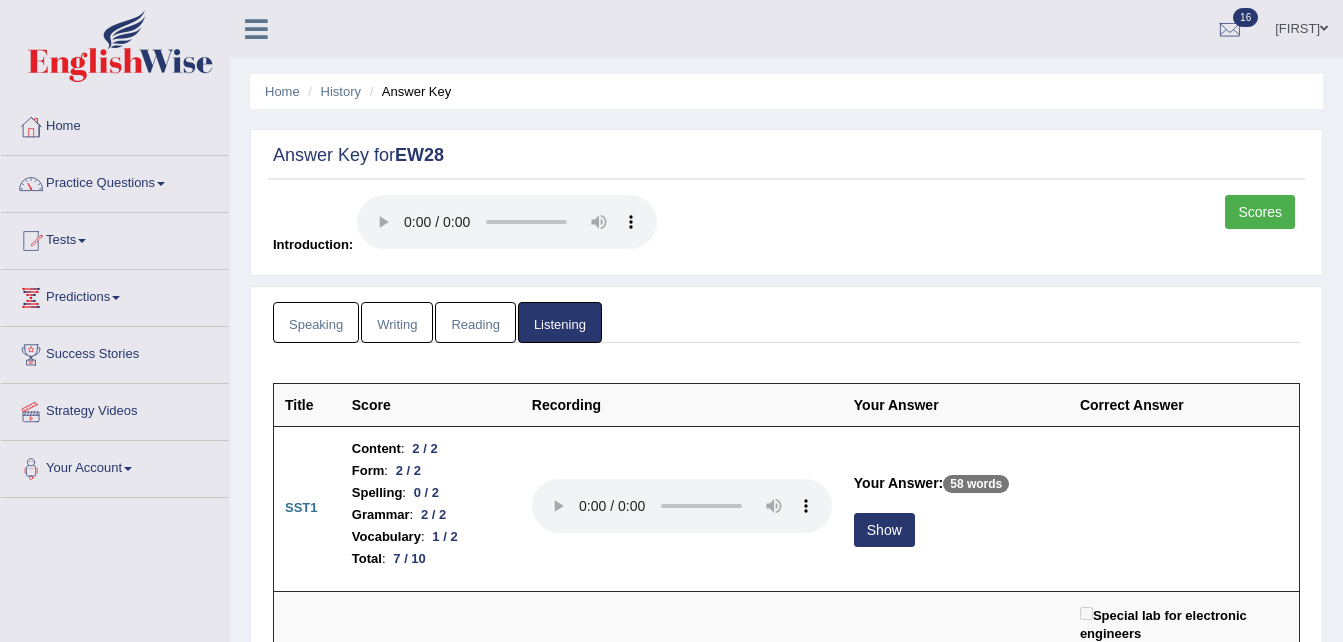 click on "Speaking" at bounding box center [316, 322] 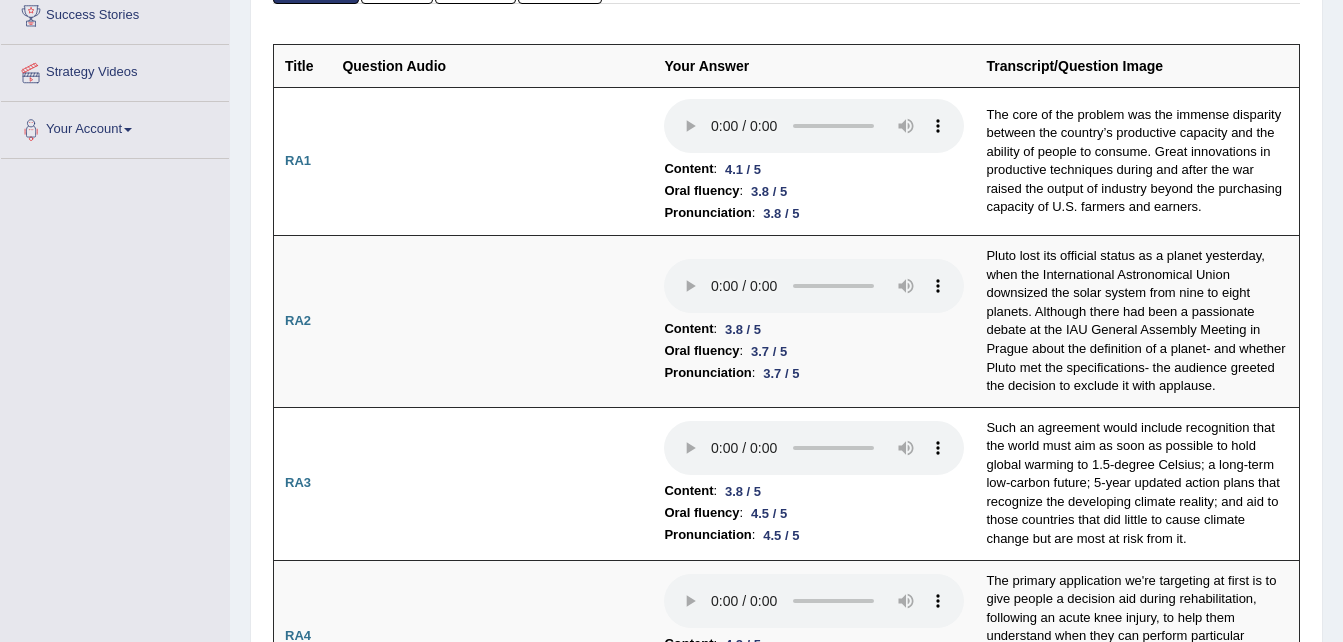 scroll, scrollTop: 121, scrollLeft: 0, axis: vertical 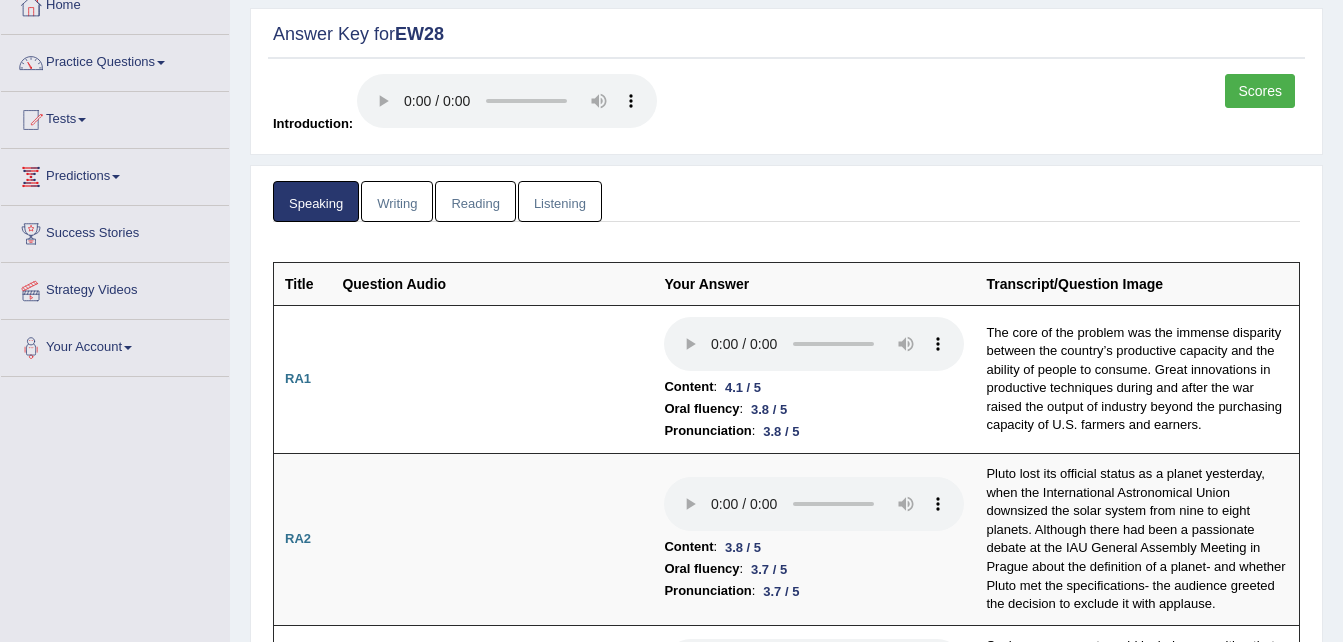 click on "Writing" at bounding box center (397, 201) 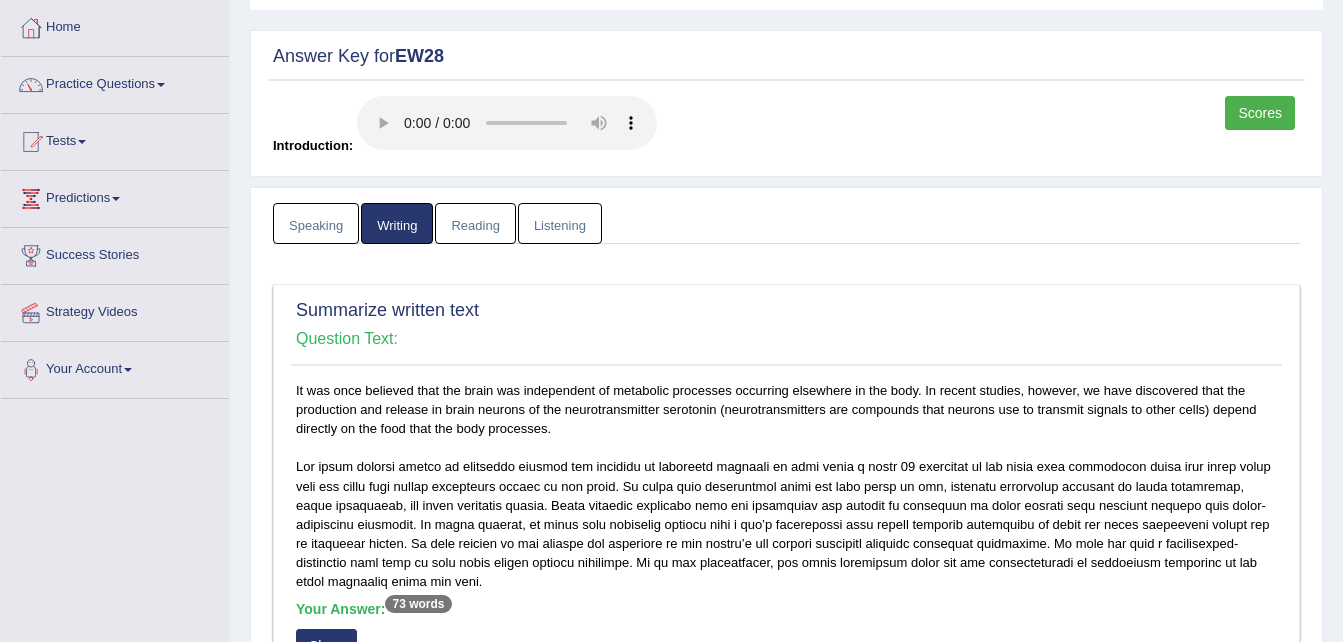 scroll, scrollTop: 60, scrollLeft: 0, axis: vertical 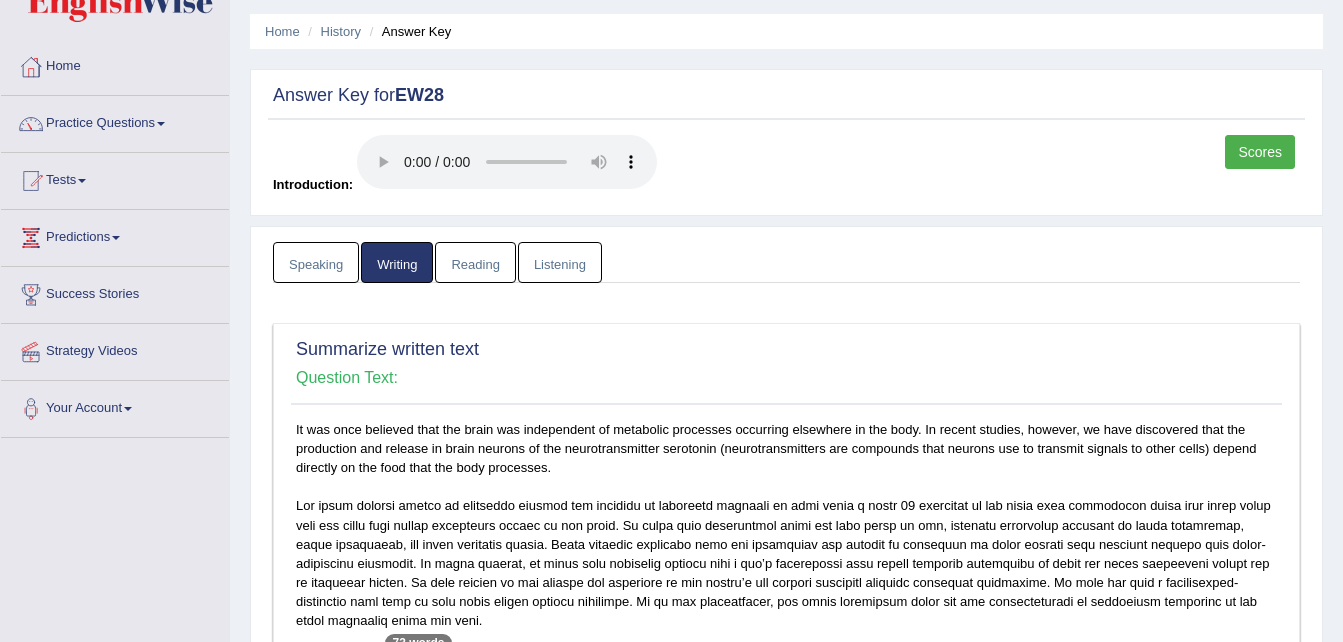 click on "Listening" at bounding box center [560, 262] 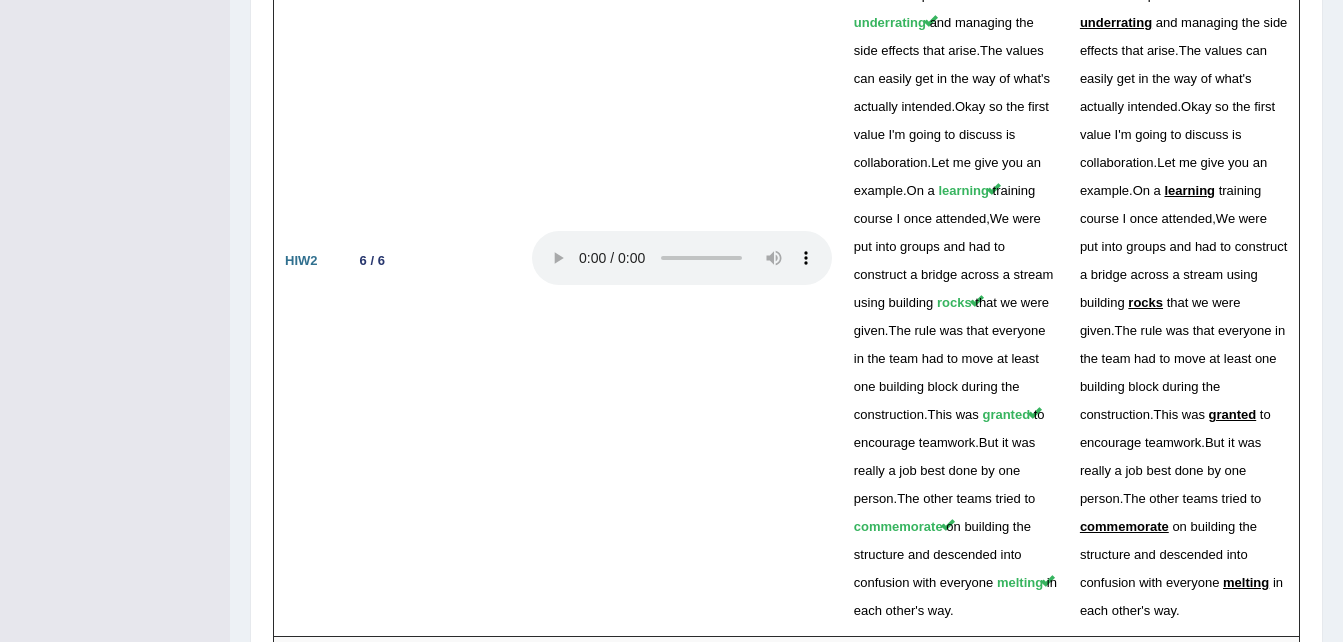 scroll, scrollTop: 4535, scrollLeft: 0, axis: vertical 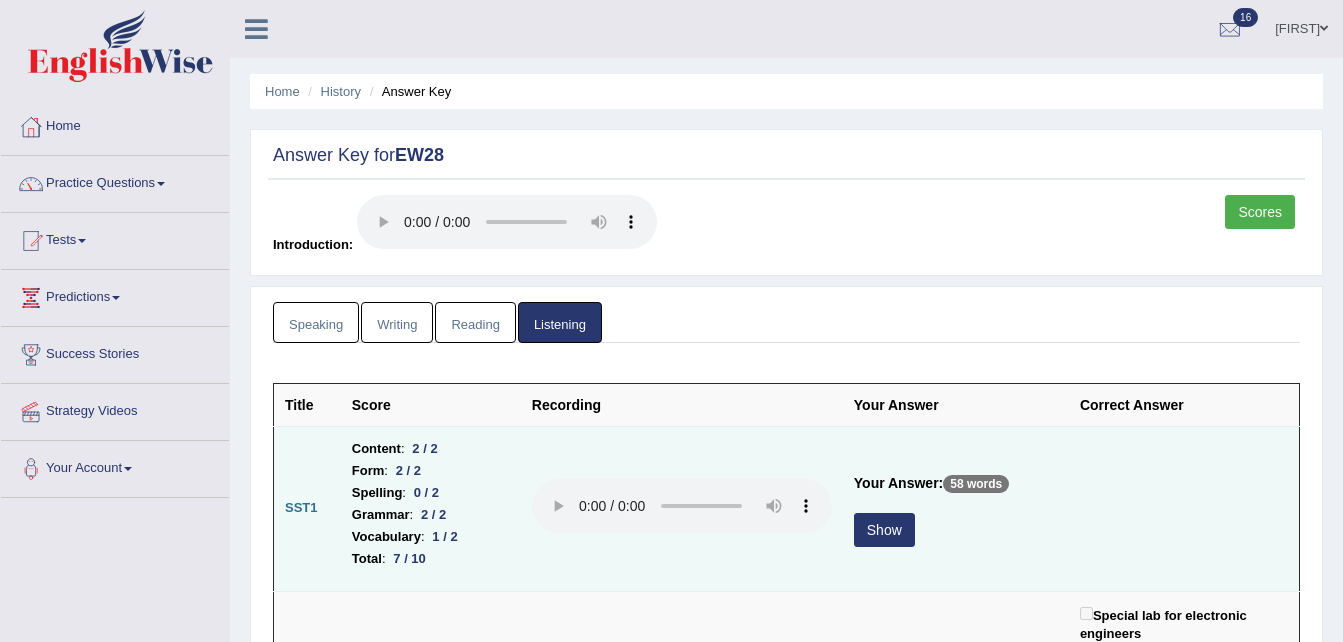click on "Show" at bounding box center [884, 530] 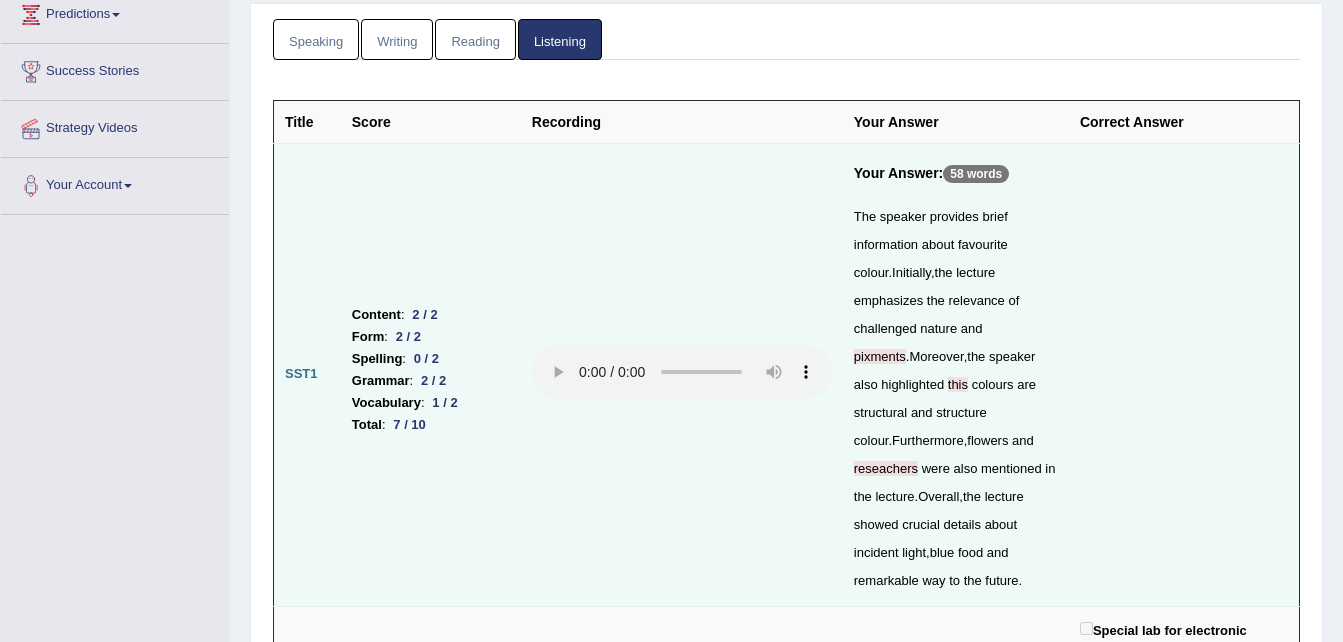 scroll, scrollTop: 320, scrollLeft: 0, axis: vertical 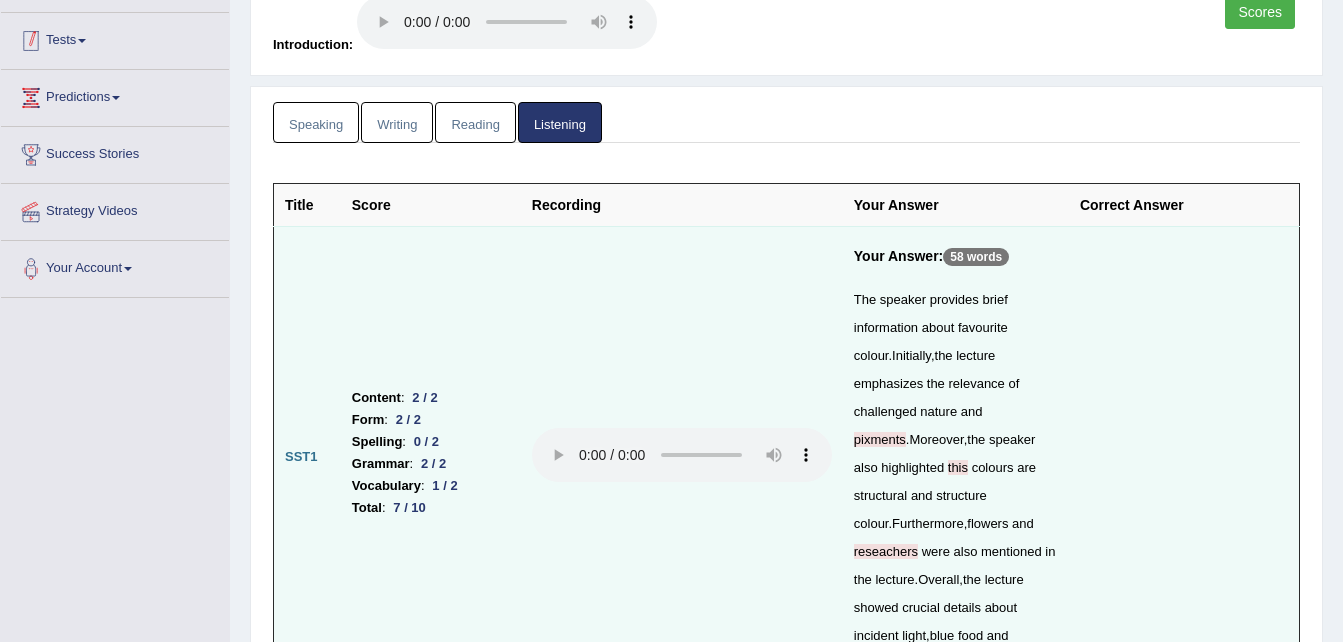 click on "Tests" at bounding box center (115, 38) 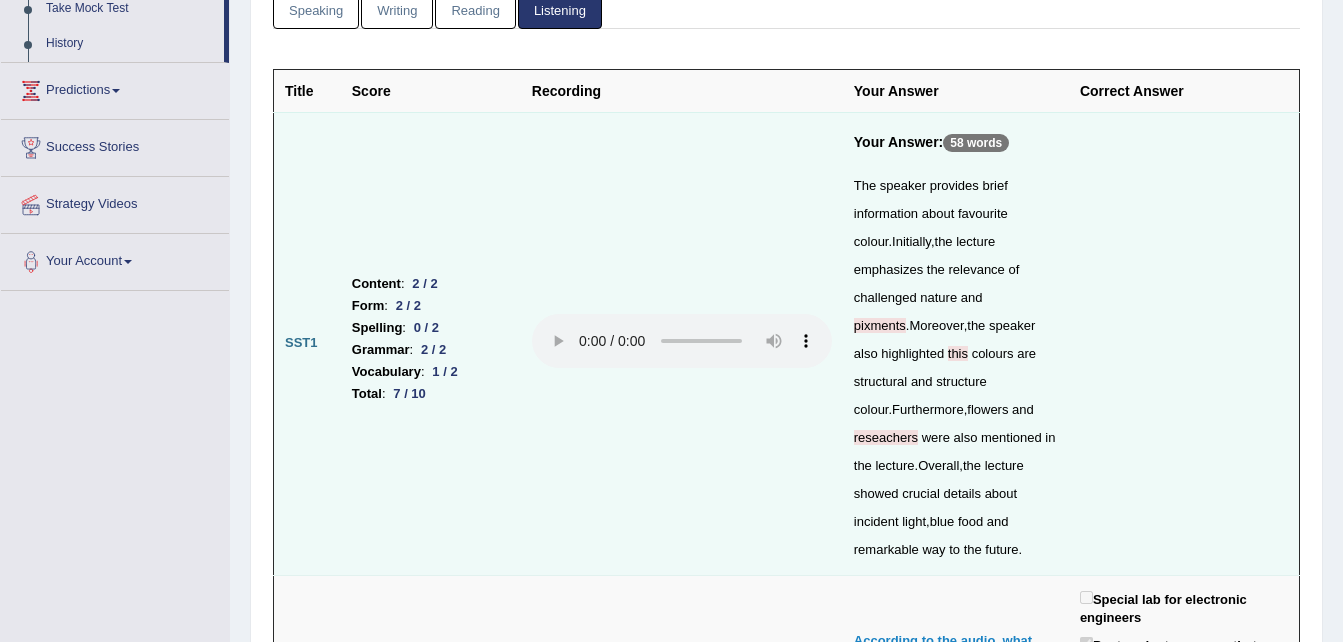 scroll, scrollTop: 320, scrollLeft: 0, axis: vertical 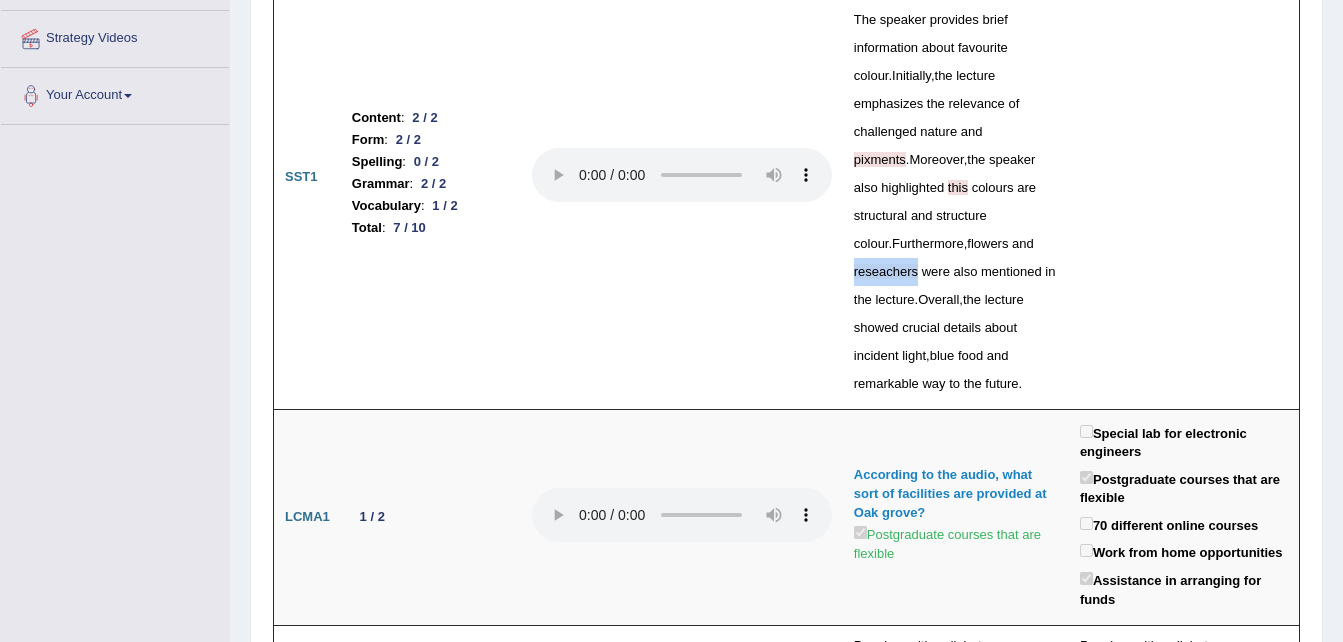 drag, startPoint x: 849, startPoint y: 240, endPoint x: 915, endPoint y: 241, distance: 66.007576 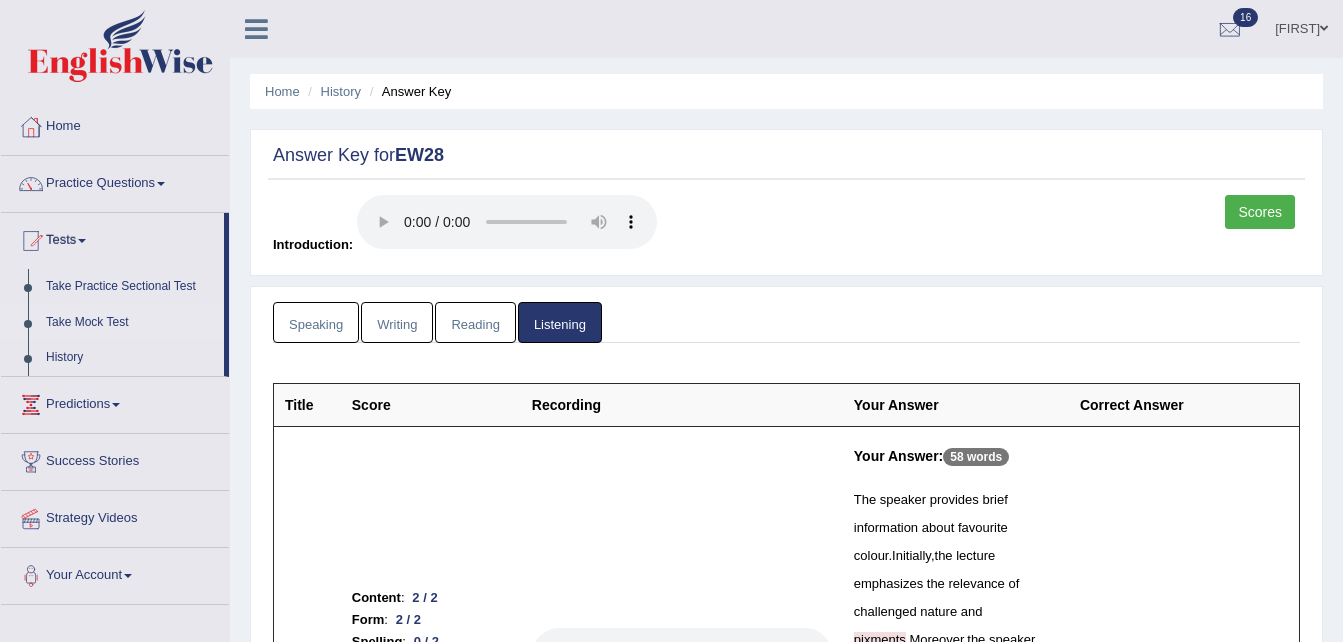 click on "Take Mock Test" at bounding box center (130, 323) 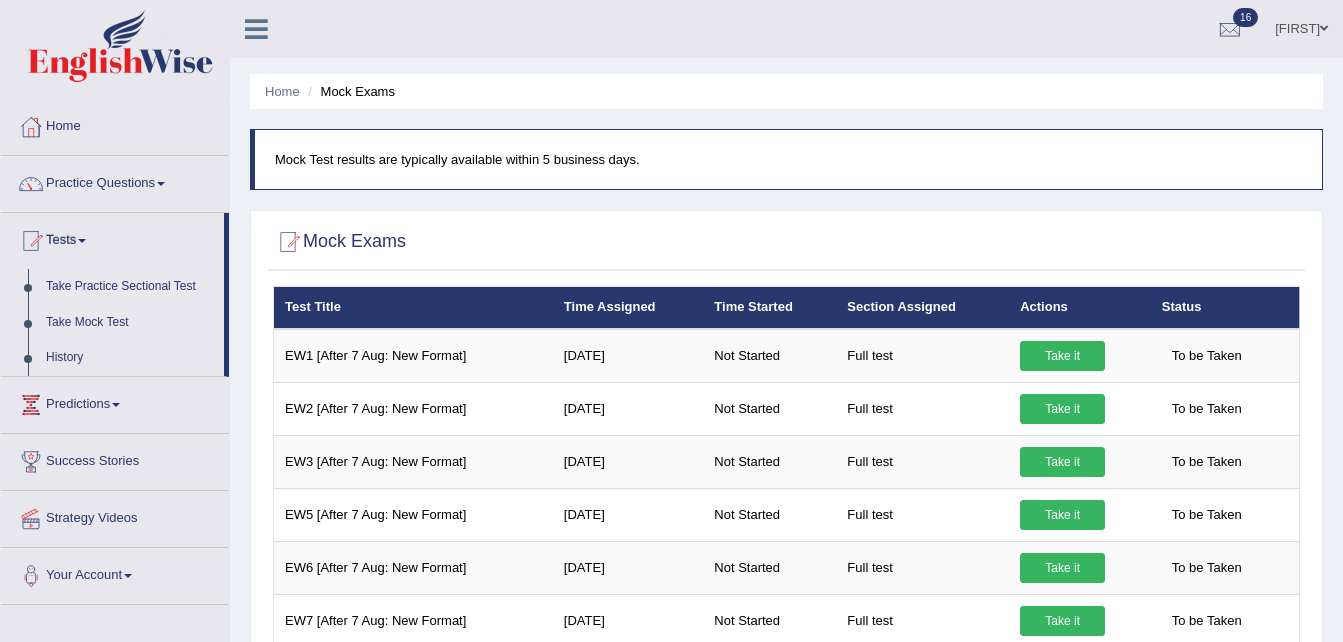 scroll, scrollTop: 0, scrollLeft: 0, axis: both 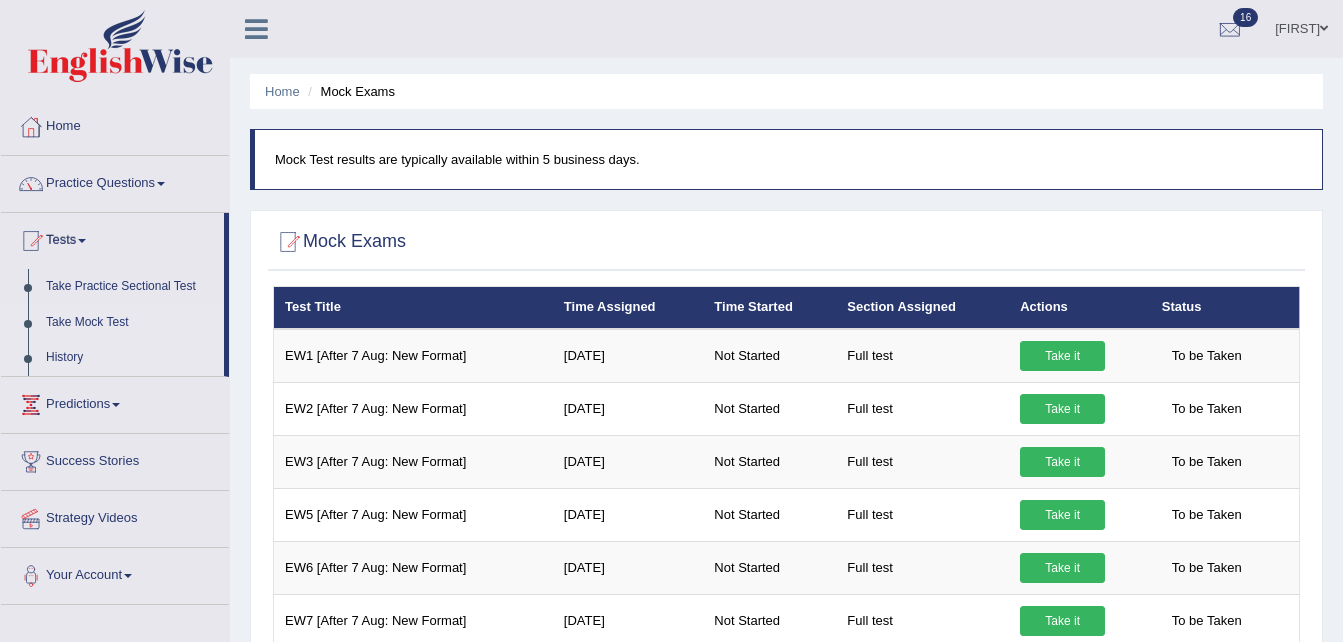 click on "History" at bounding box center (130, 358) 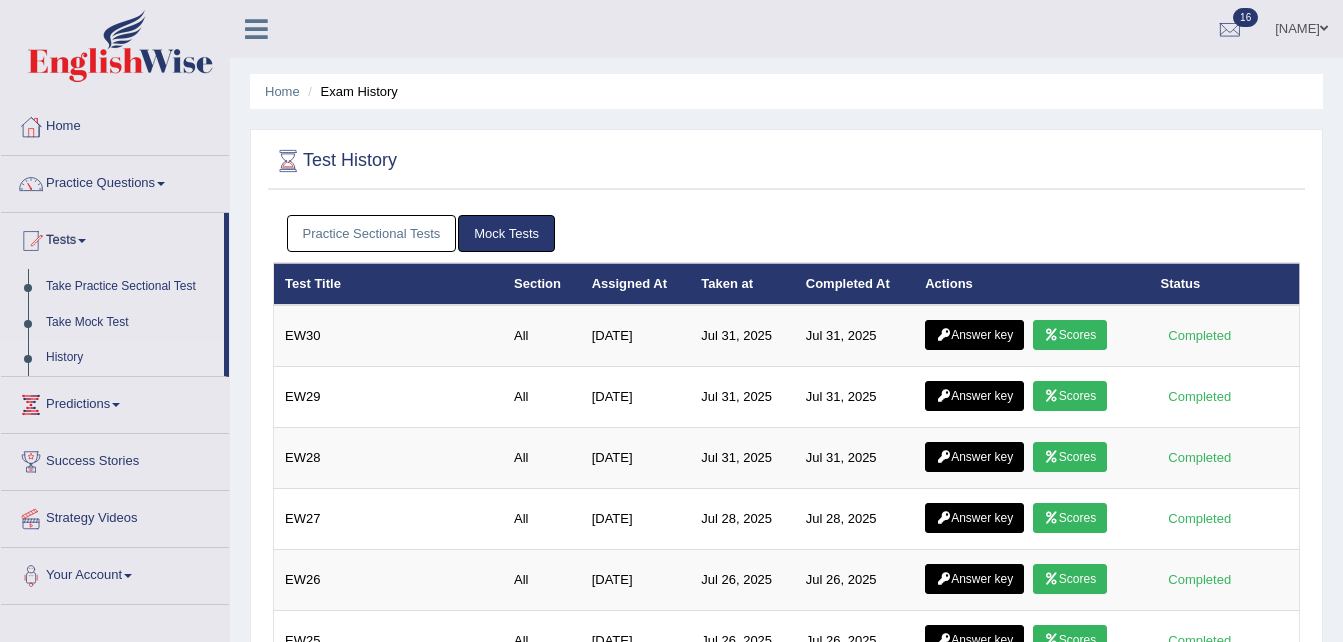 scroll, scrollTop: 0, scrollLeft: 0, axis: both 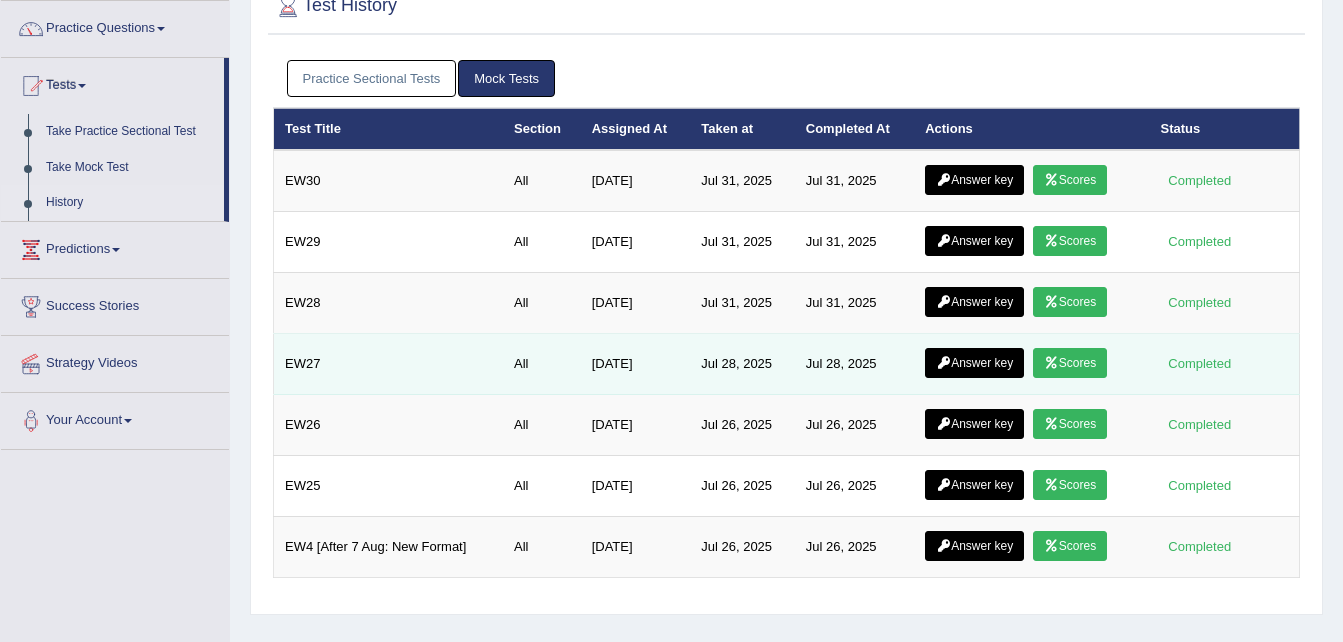 click on "Answer key" at bounding box center [974, 363] 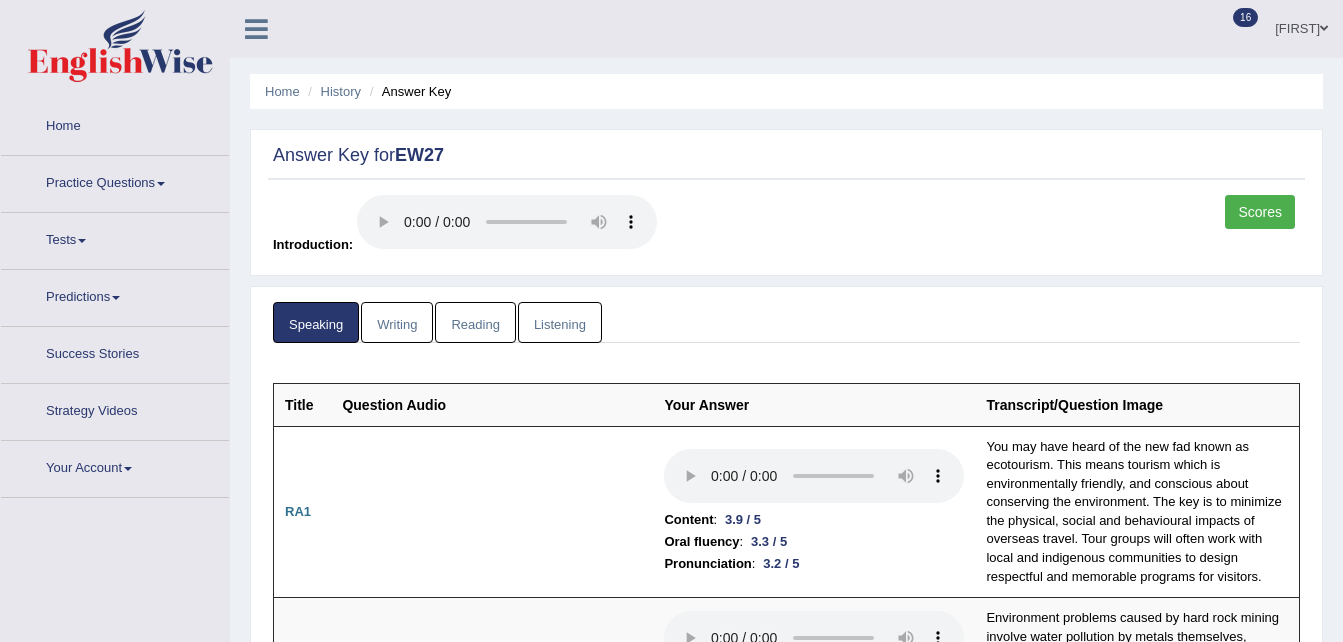 scroll, scrollTop: 0, scrollLeft: 0, axis: both 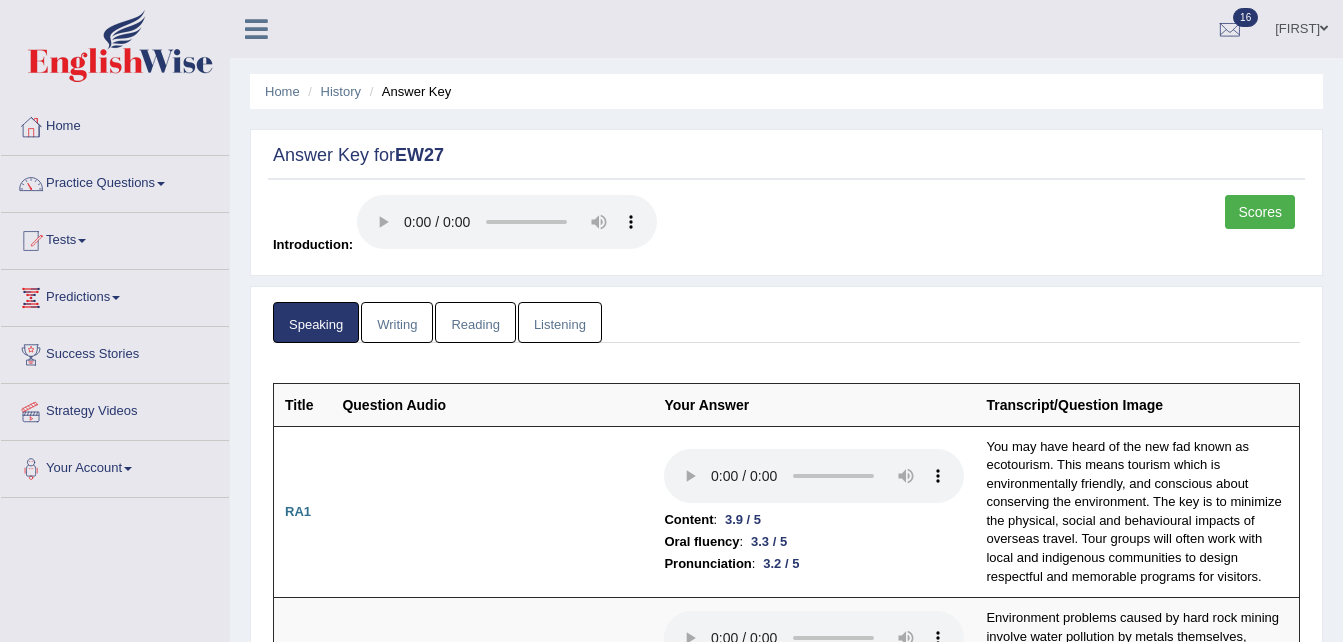 click on "Listening" at bounding box center (560, 322) 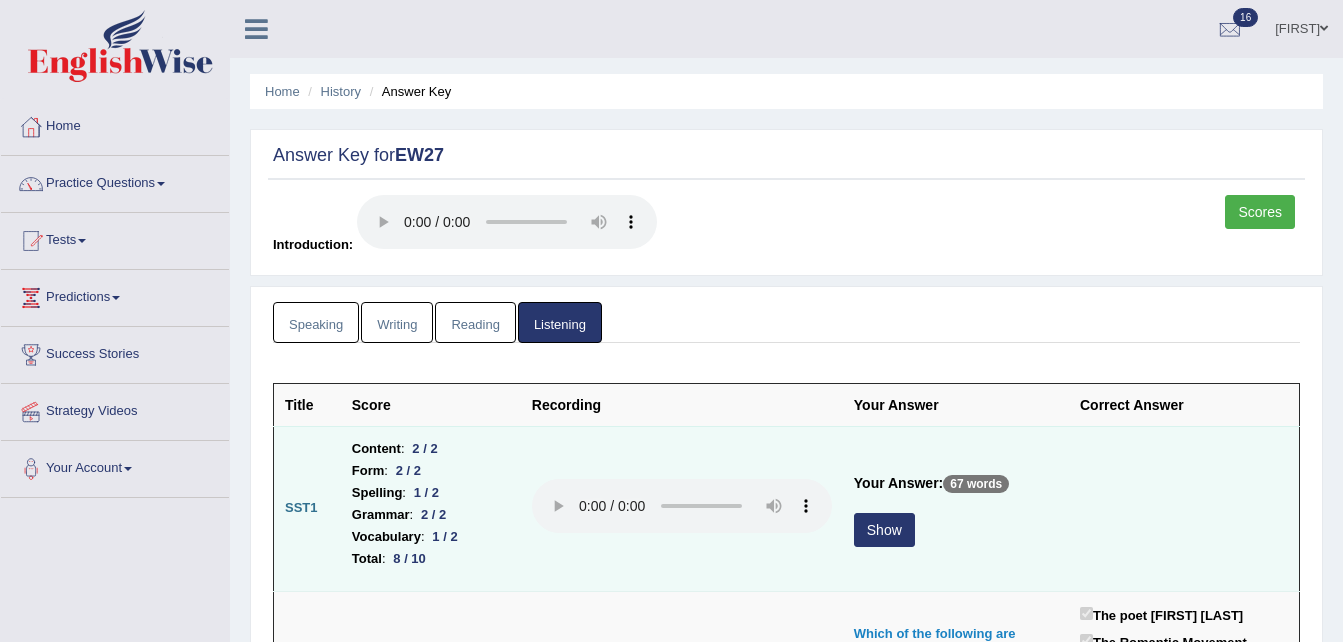 click on "Show" at bounding box center [884, 530] 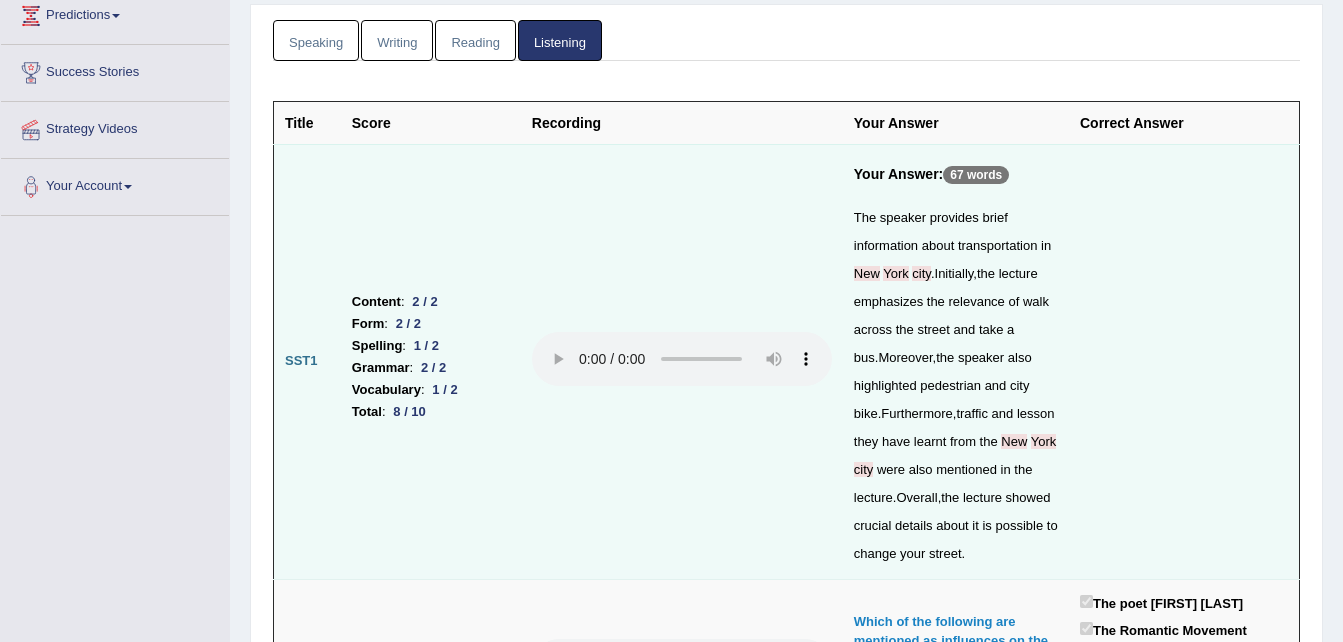 scroll, scrollTop: 307, scrollLeft: 0, axis: vertical 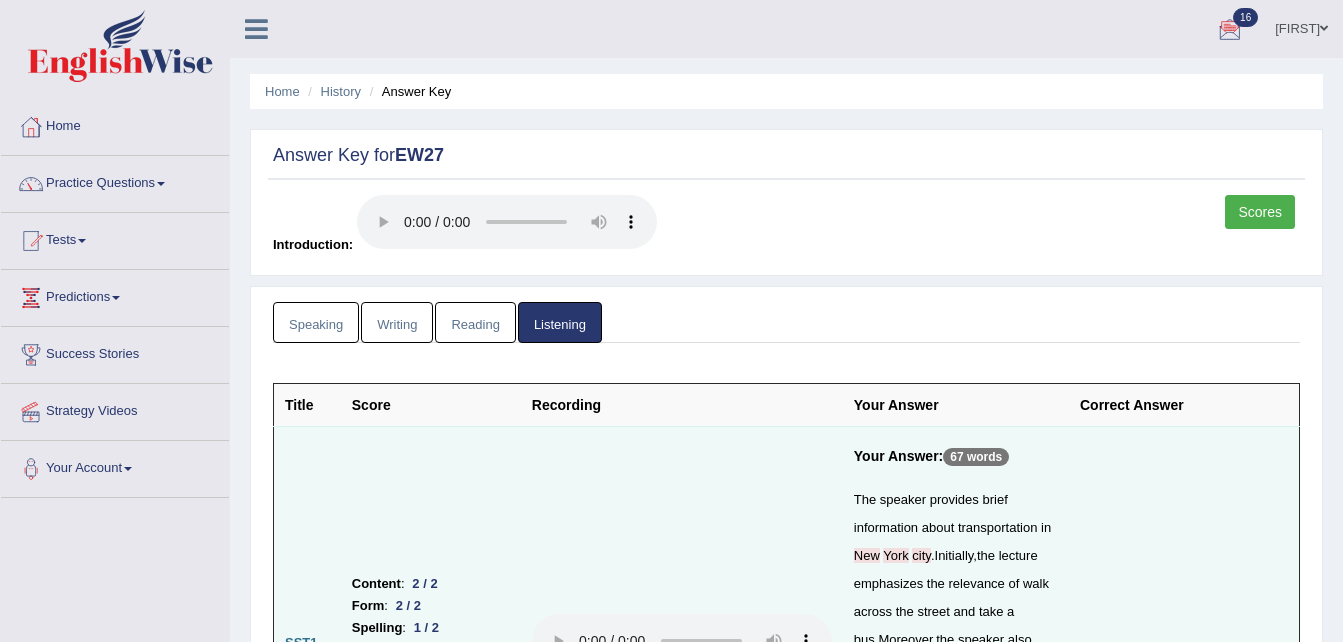 click on "Scores" at bounding box center (1260, 212) 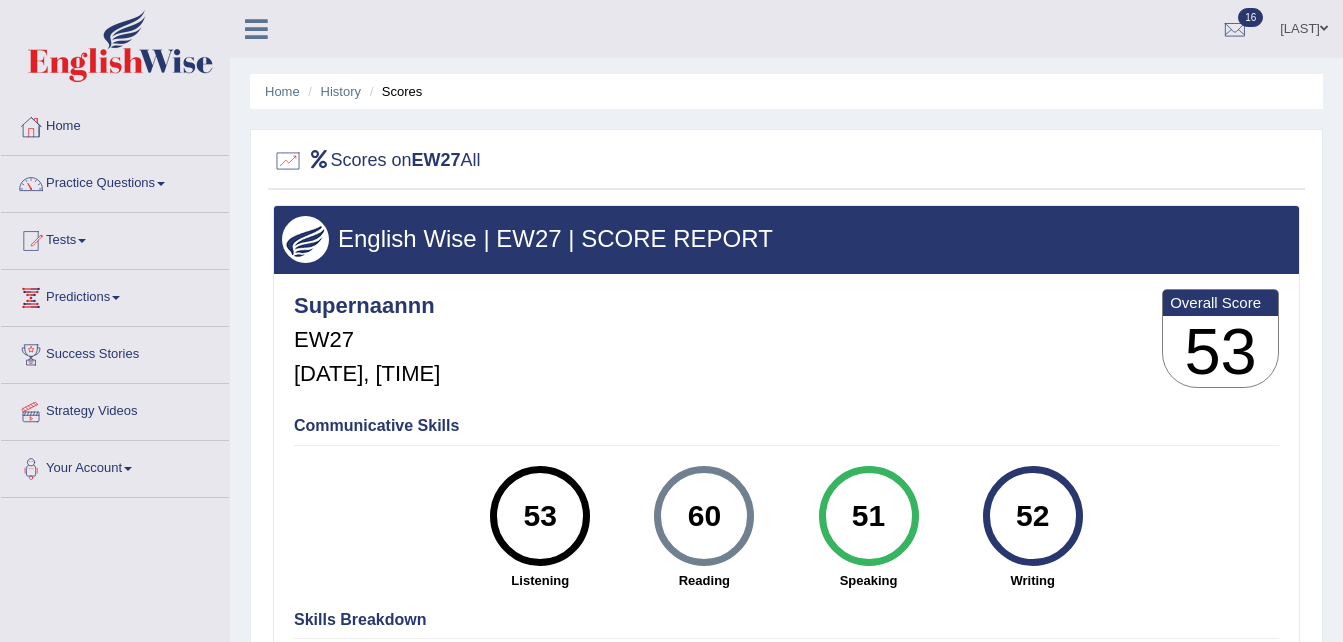 scroll, scrollTop: 0, scrollLeft: 0, axis: both 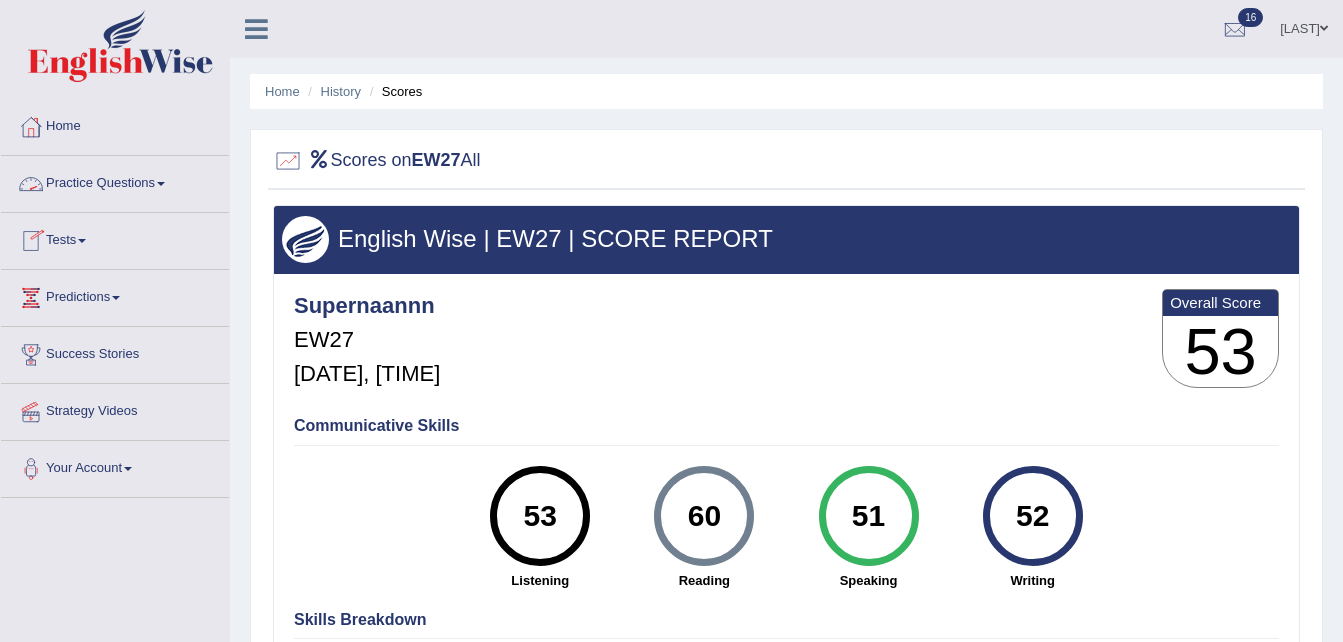 click on "Tests" at bounding box center (115, 238) 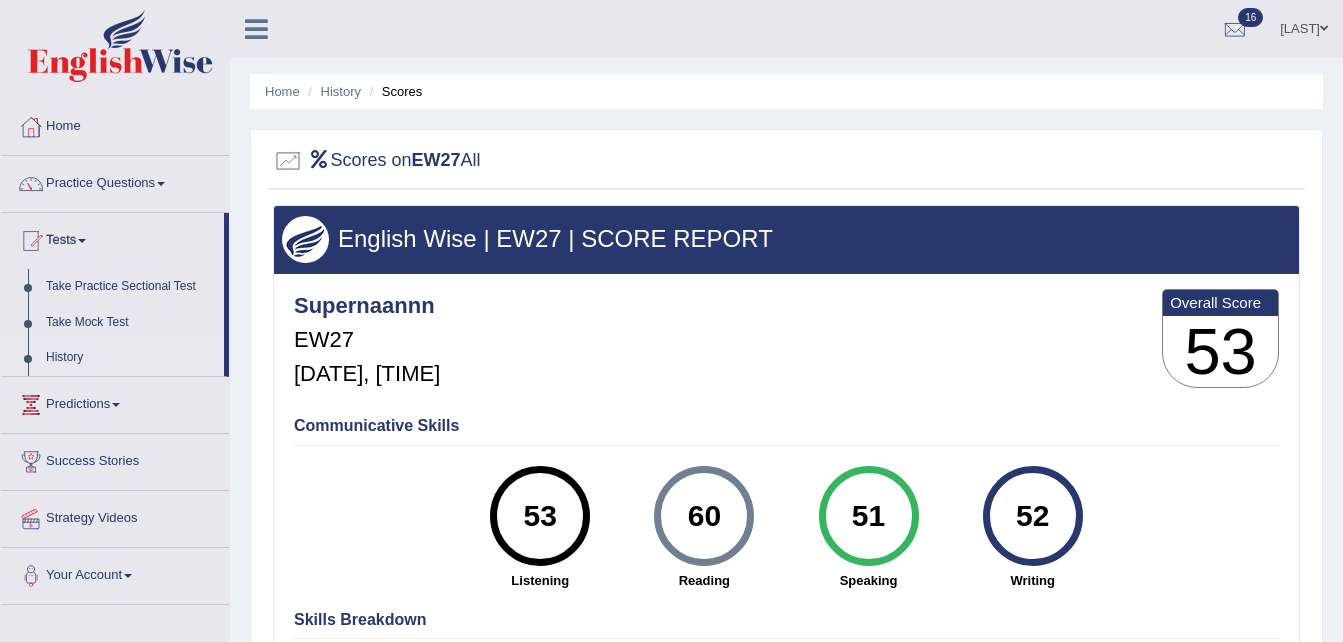 click on "History" at bounding box center (130, 358) 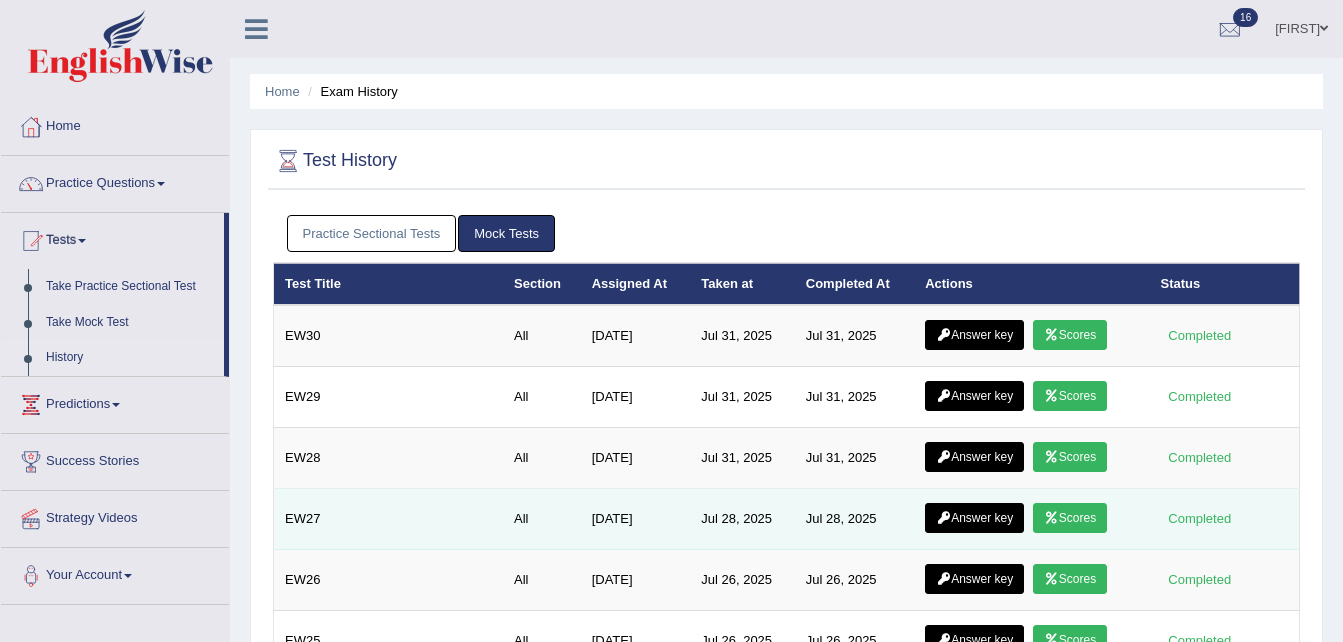 scroll, scrollTop: 0, scrollLeft: 0, axis: both 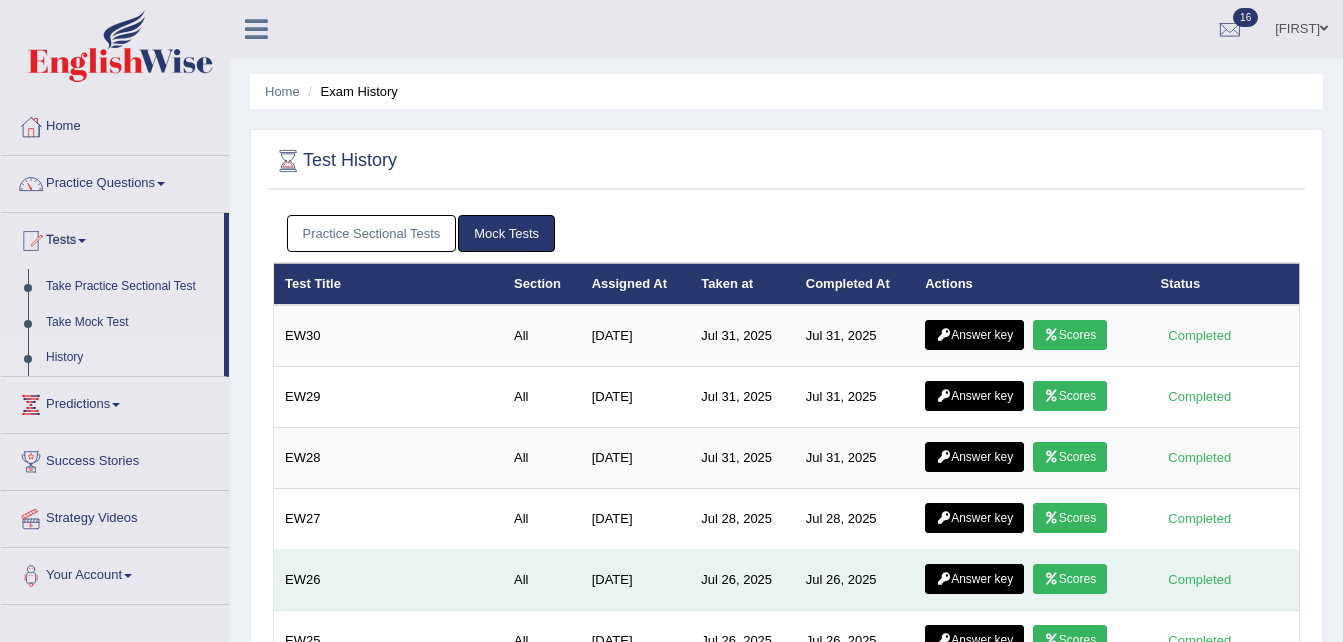 click on "Answer key" at bounding box center (974, 579) 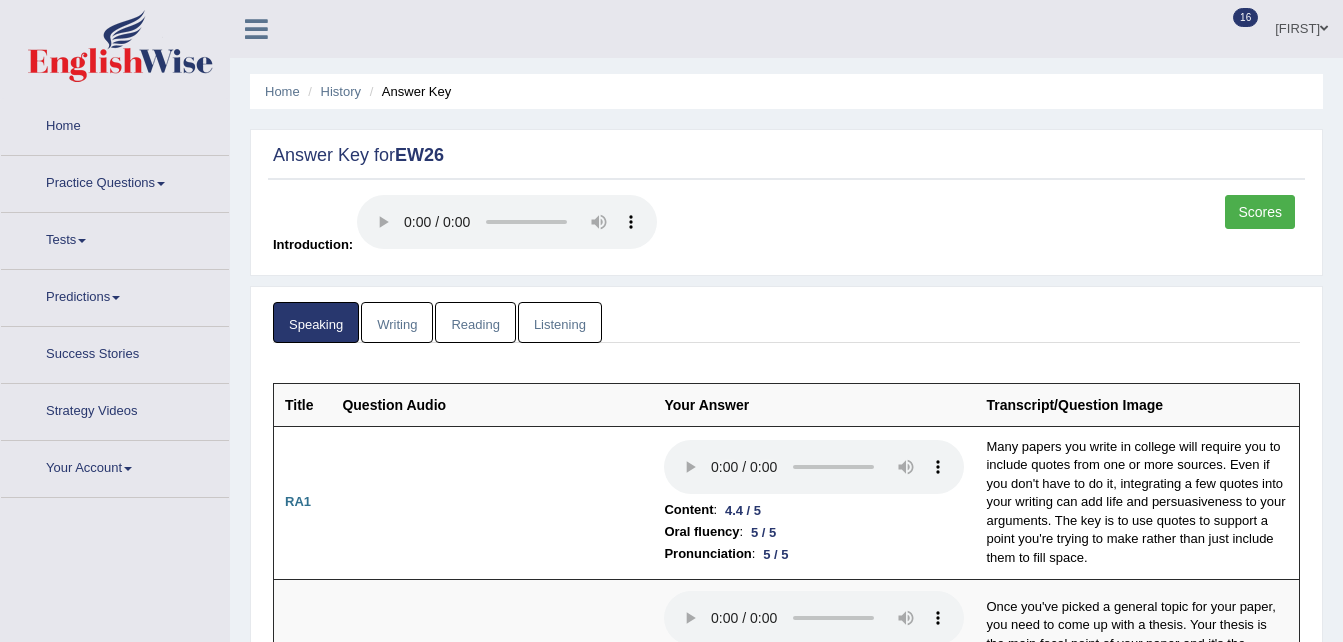 scroll, scrollTop: 0, scrollLeft: 0, axis: both 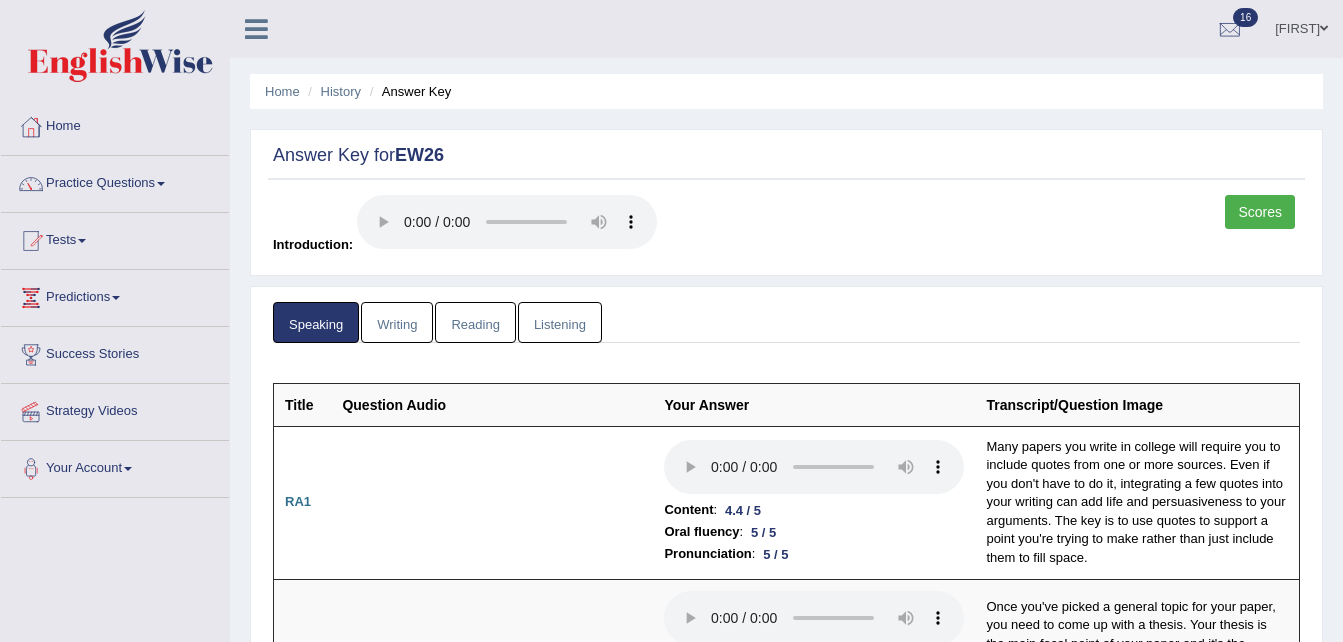 click on "Listening" at bounding box center (560, 322) 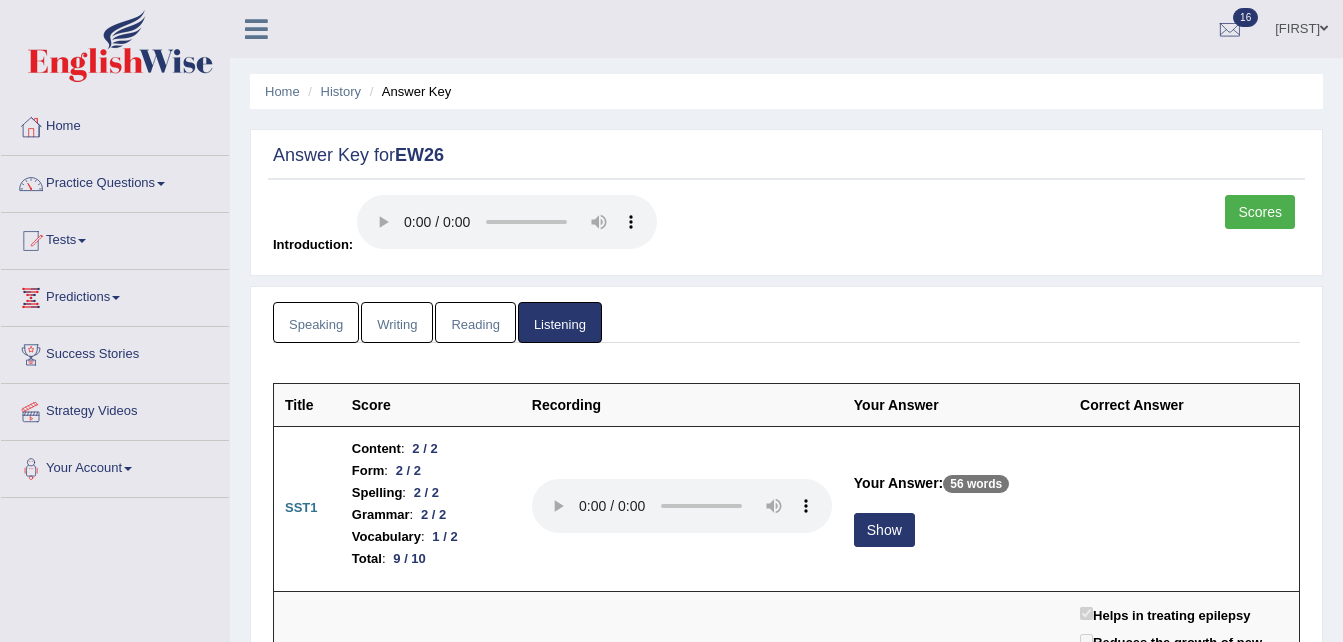 click on "Speaking
Writing
Reading
Listening" at bounding box center (786, 322) 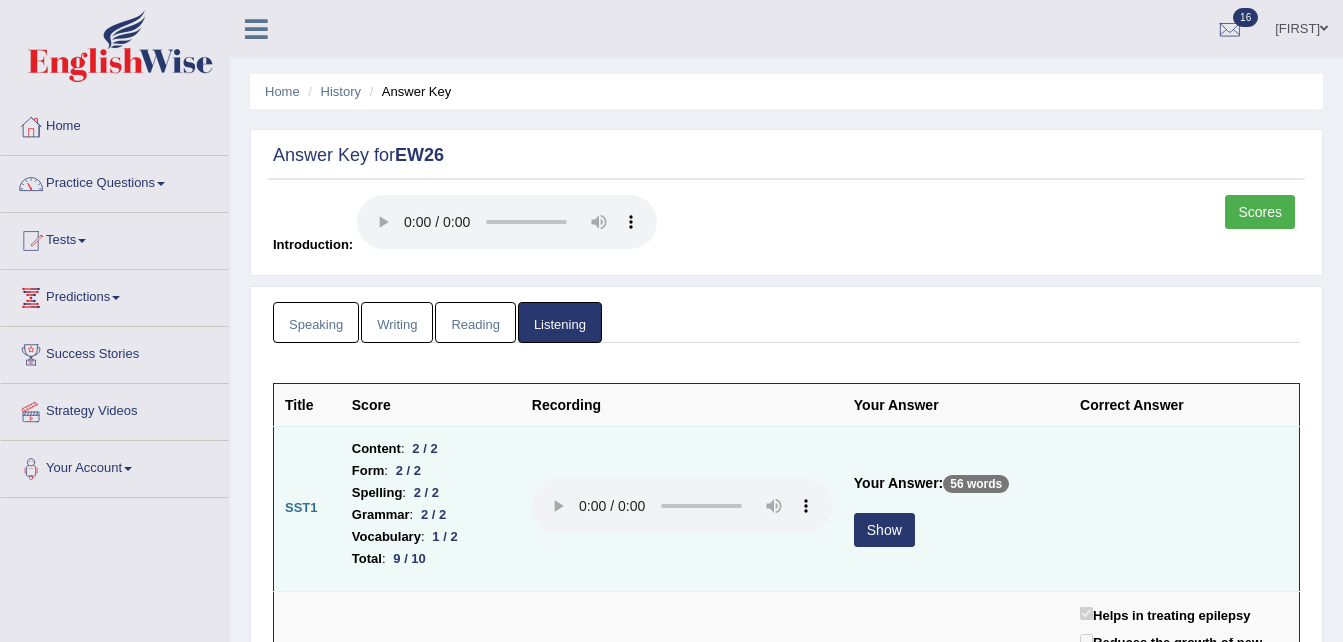 click on "Show" at bounding box center [884, 530] 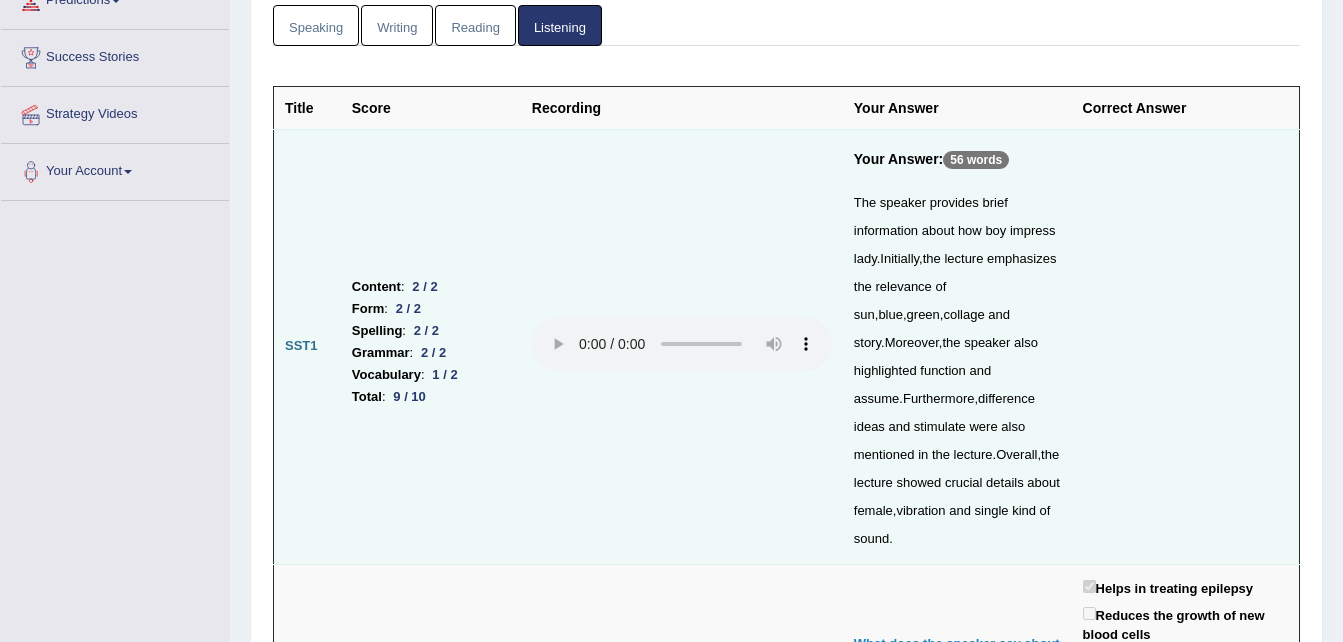 scroll, scrollTop: 323, scrollLeft: 0, axis: vertical 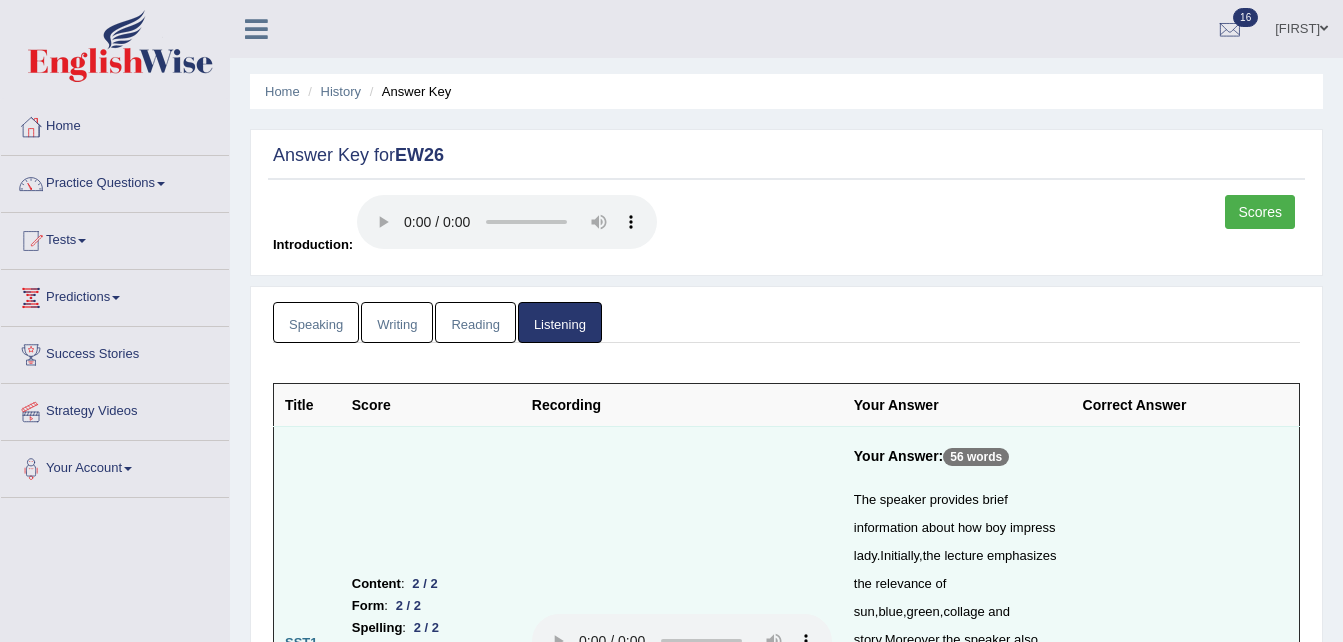 click on "Scores" at bounding box center [1260, 212] 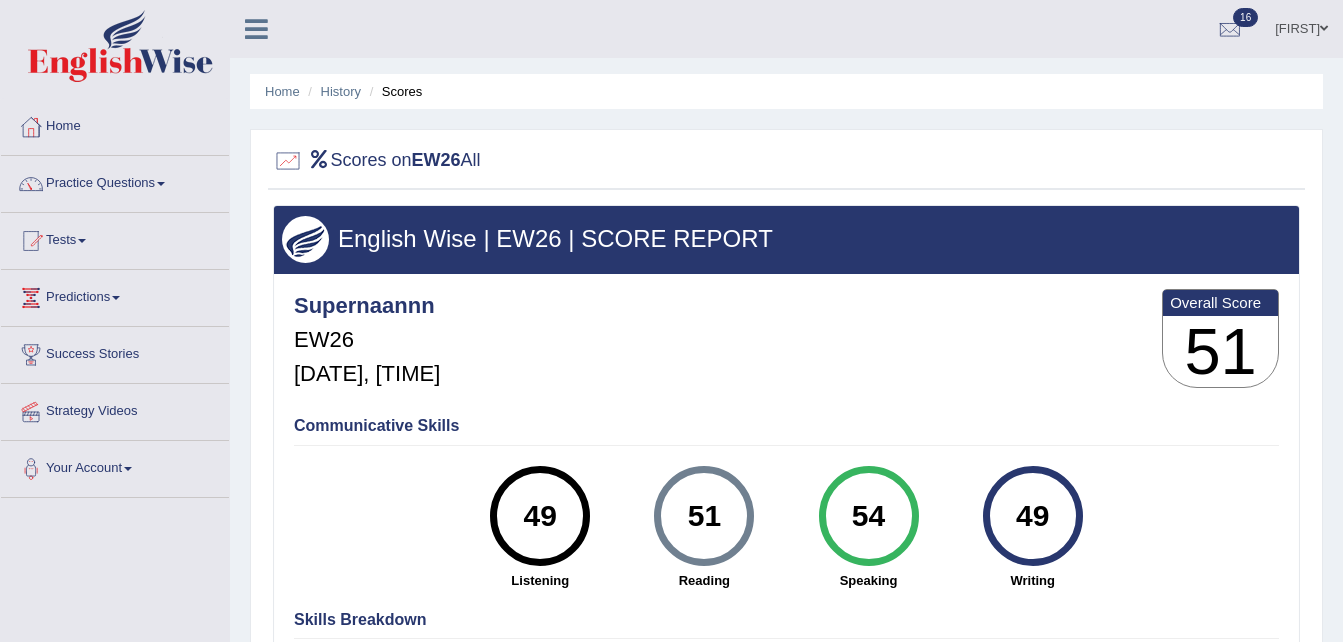 scroll, scrollTop: 0, scrollLeft: 0, axis: both 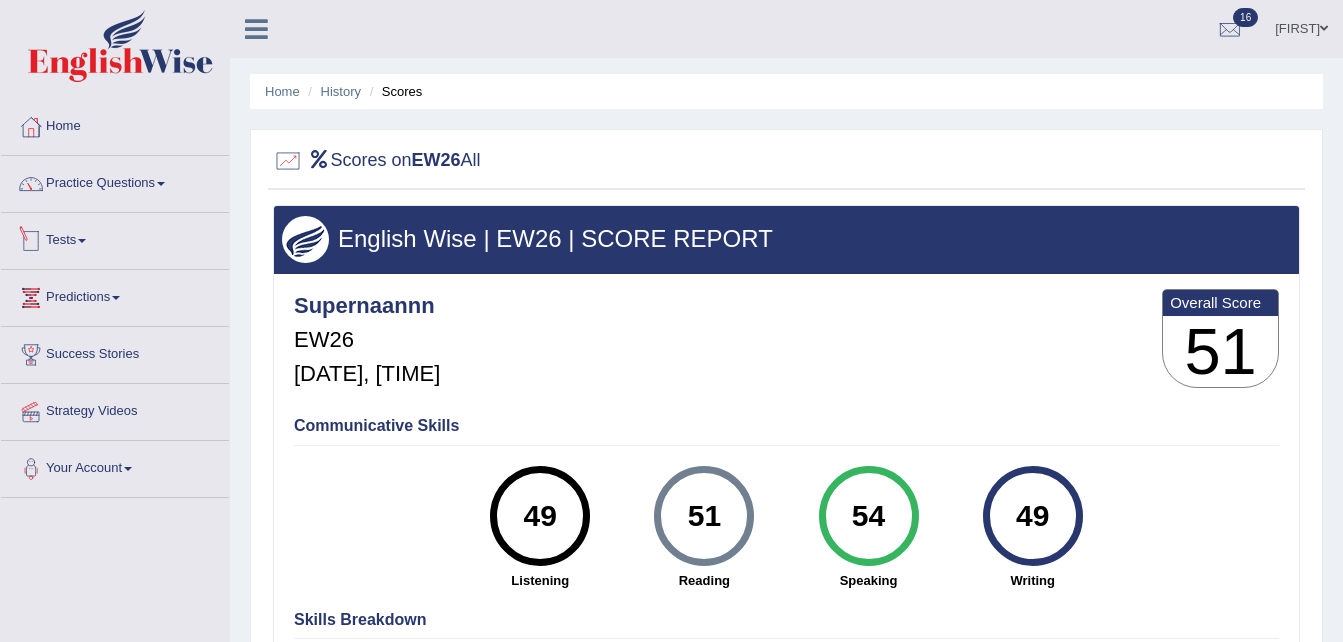 click on "Tests" at bounding box center (115, 238) 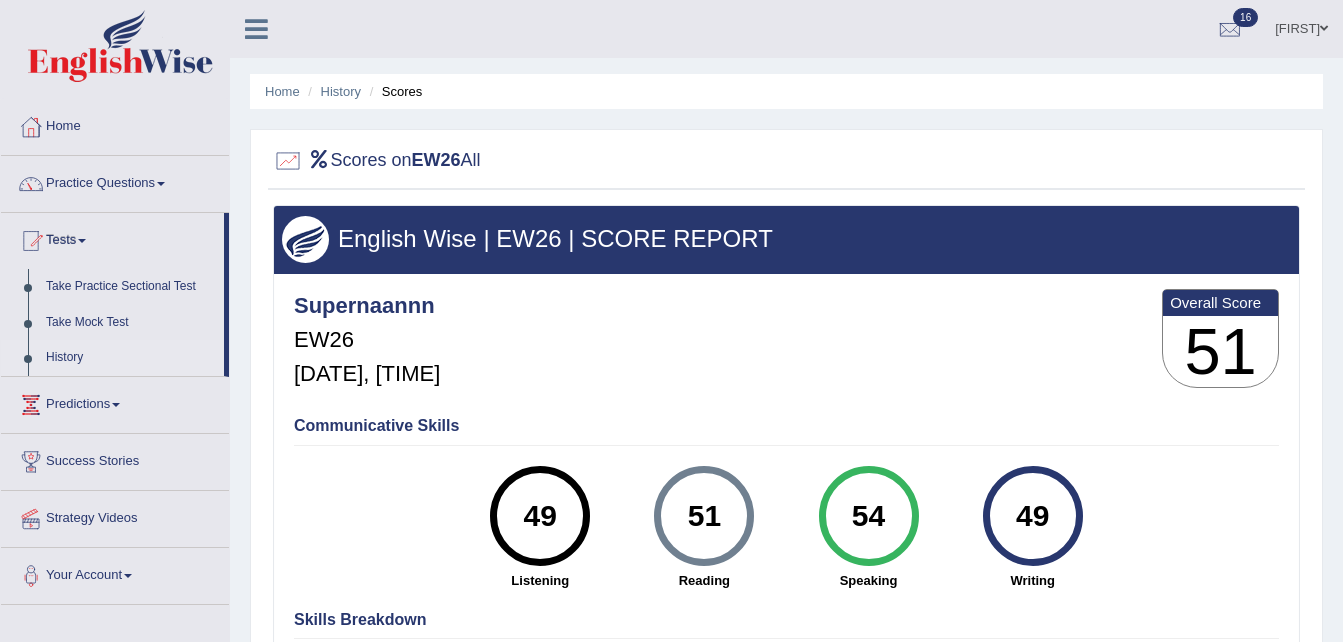 click on "History" at bounding box center (130, 358) 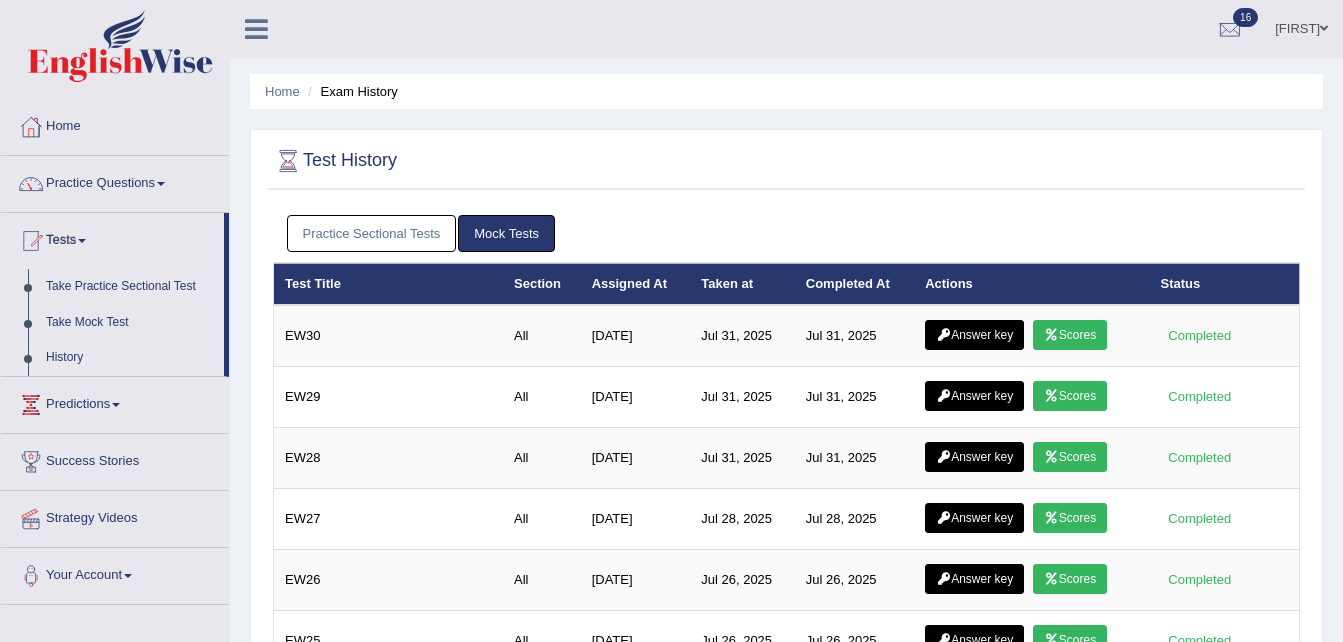 scroll, scrollTop: 0, scrollLeft: 0, axis: both 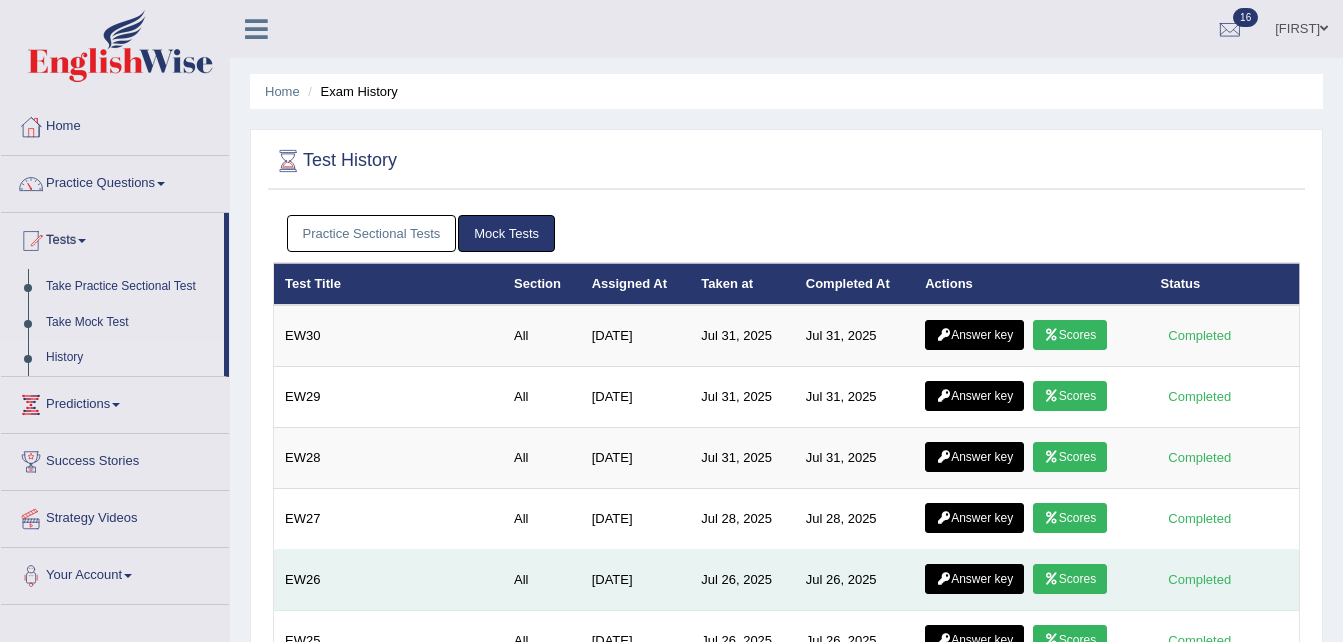 click on "Answer key" at bounding box center [974, 579] 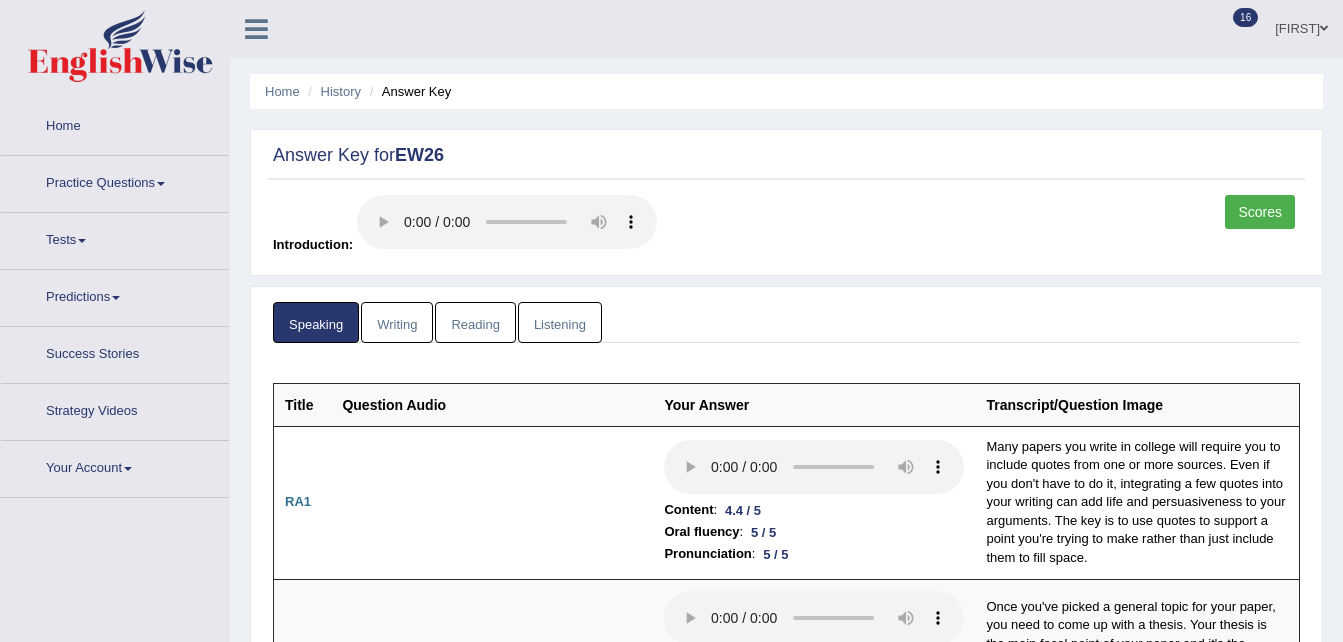 click on "Listening" at bounding box center [560, 322] 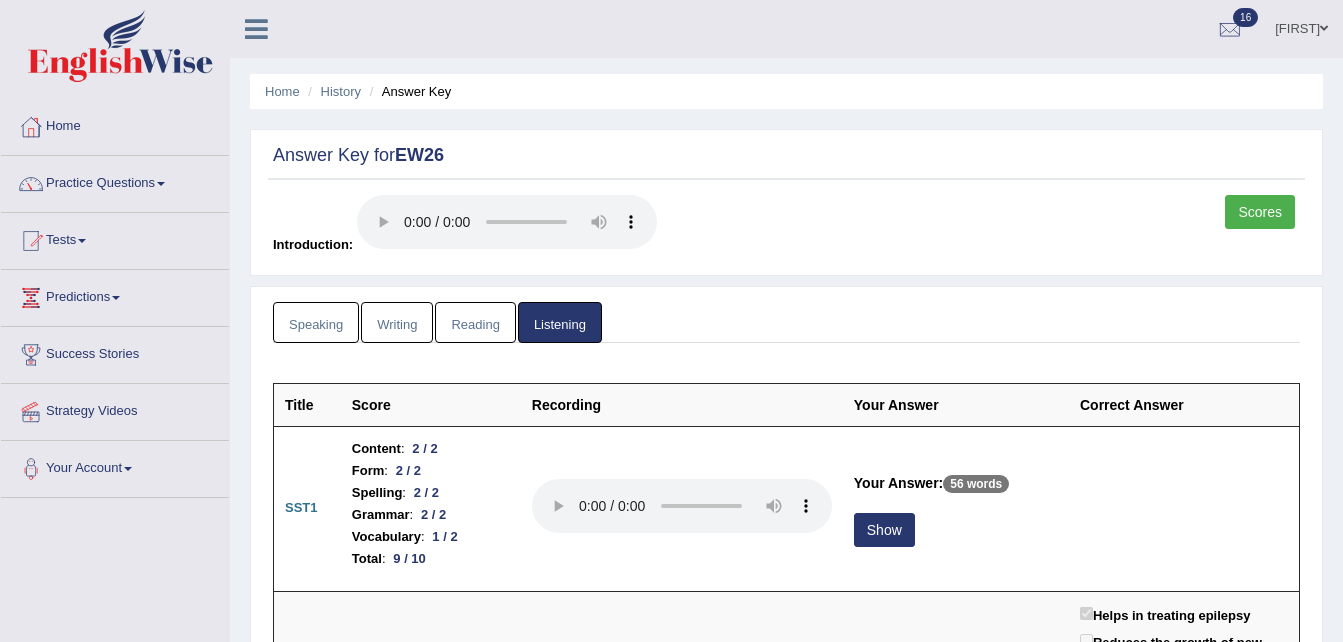 scroll, scrollTop: 0, scrollLeft: 0, axis: both 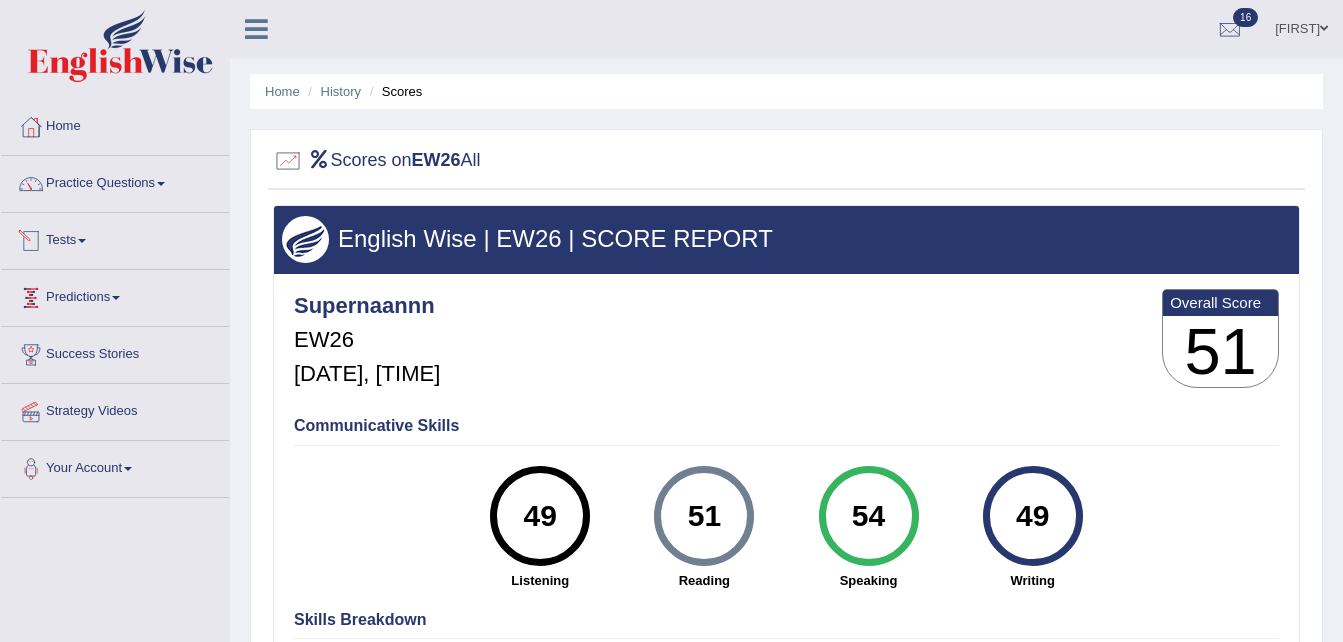 click on "Tests" at bounding box center (115, 238) 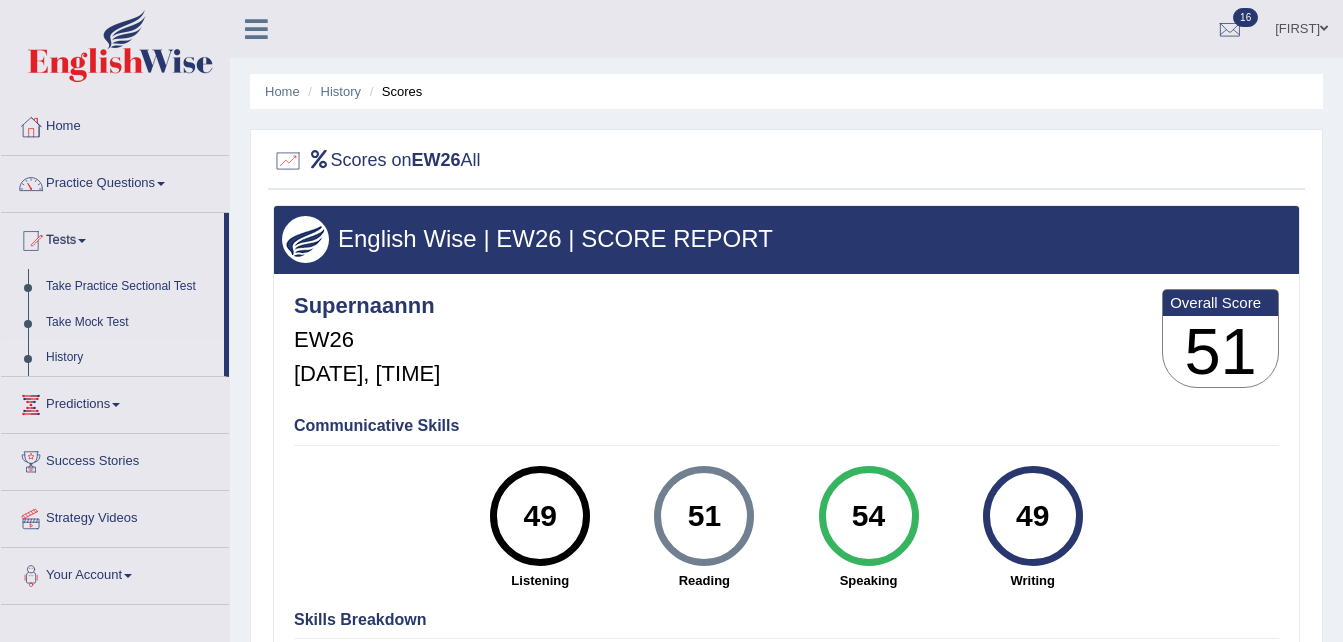 click on "History" at bounding box center (130, 358) 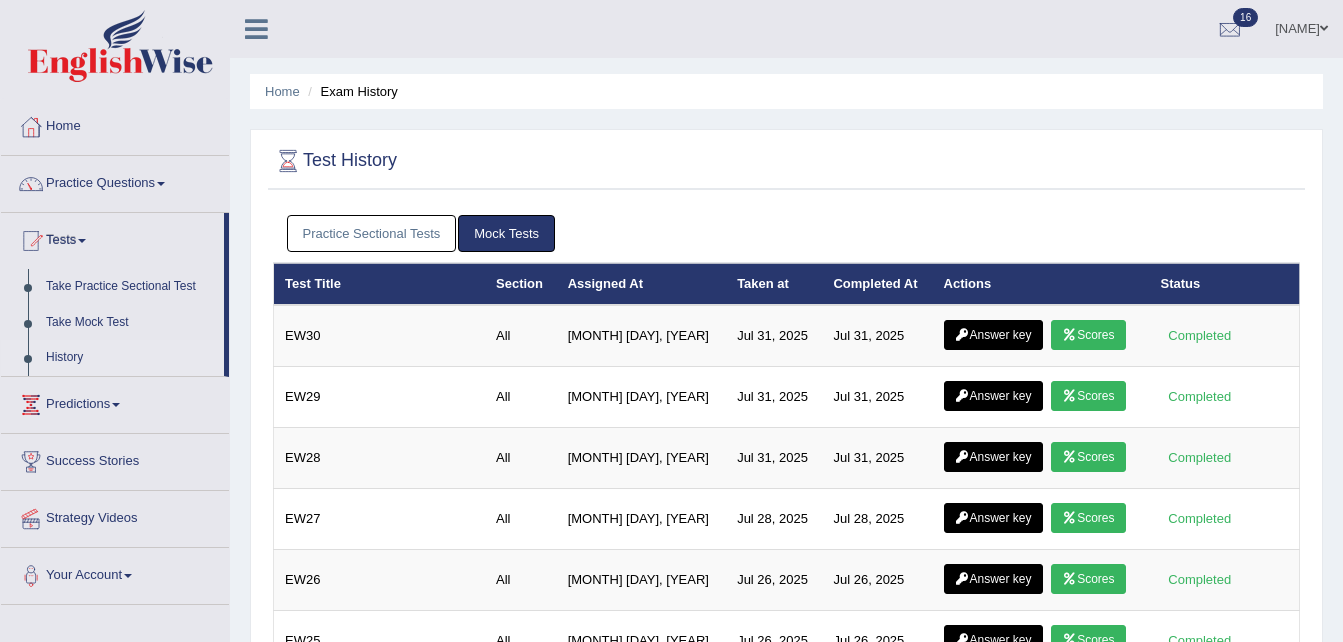 scroll, scrollTop: 0, scrollLeft: 0, axis: both 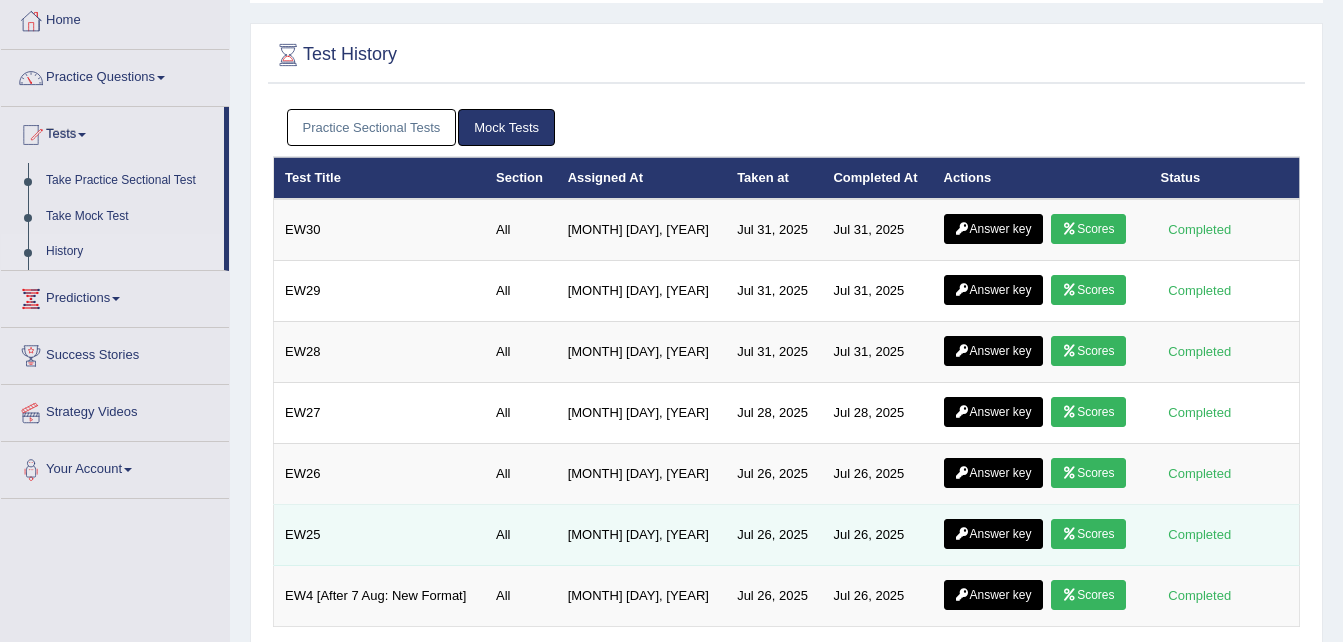 click on "Answer key" at bounding box center (993, 534) 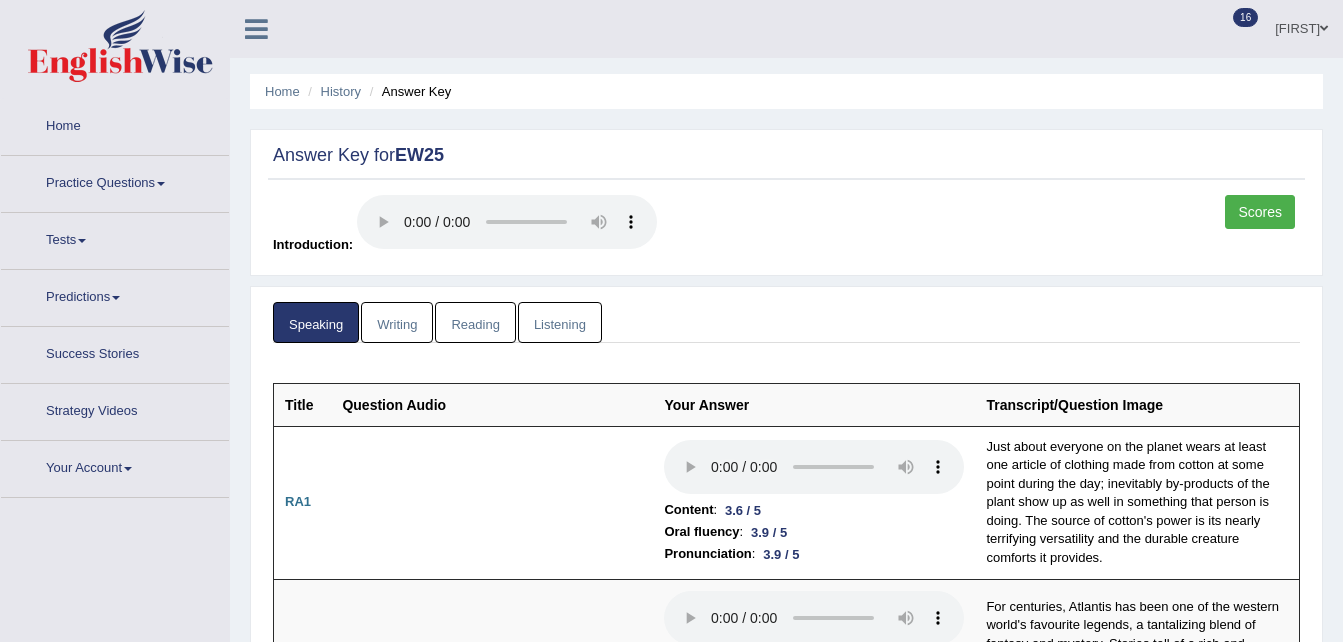 scroll, scrollTop: 0, scrollLeft: 0, axis: both 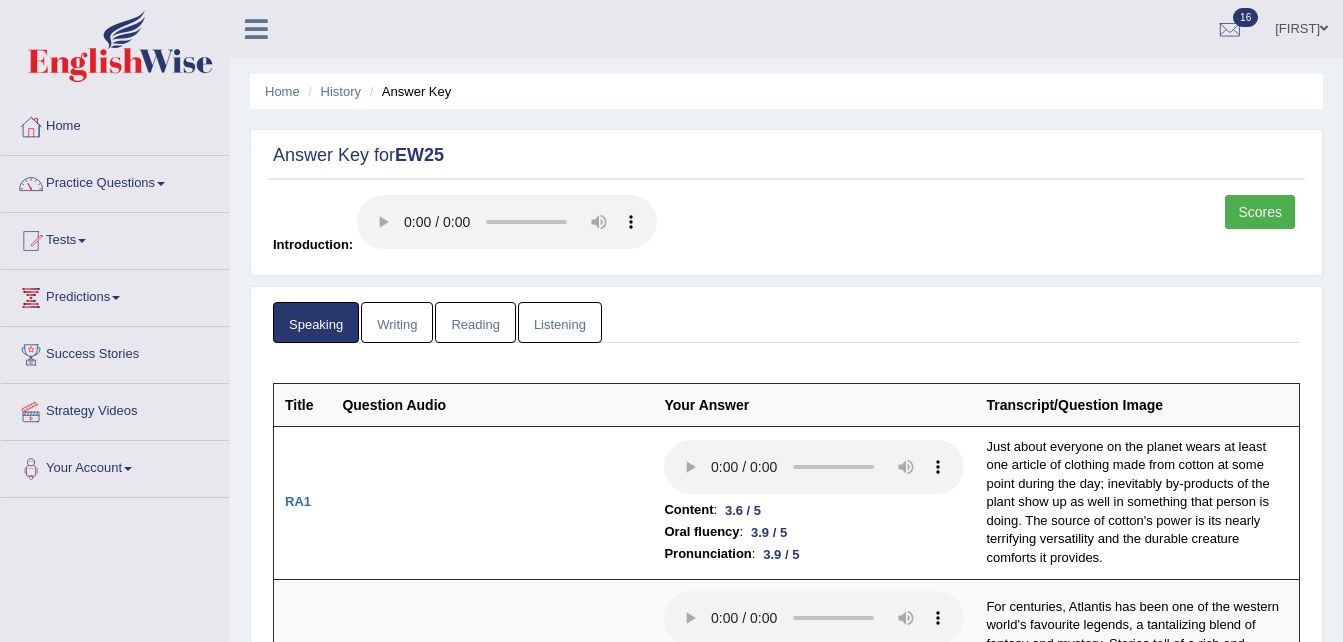 click on "Listening" at bounding box center (560, 322) 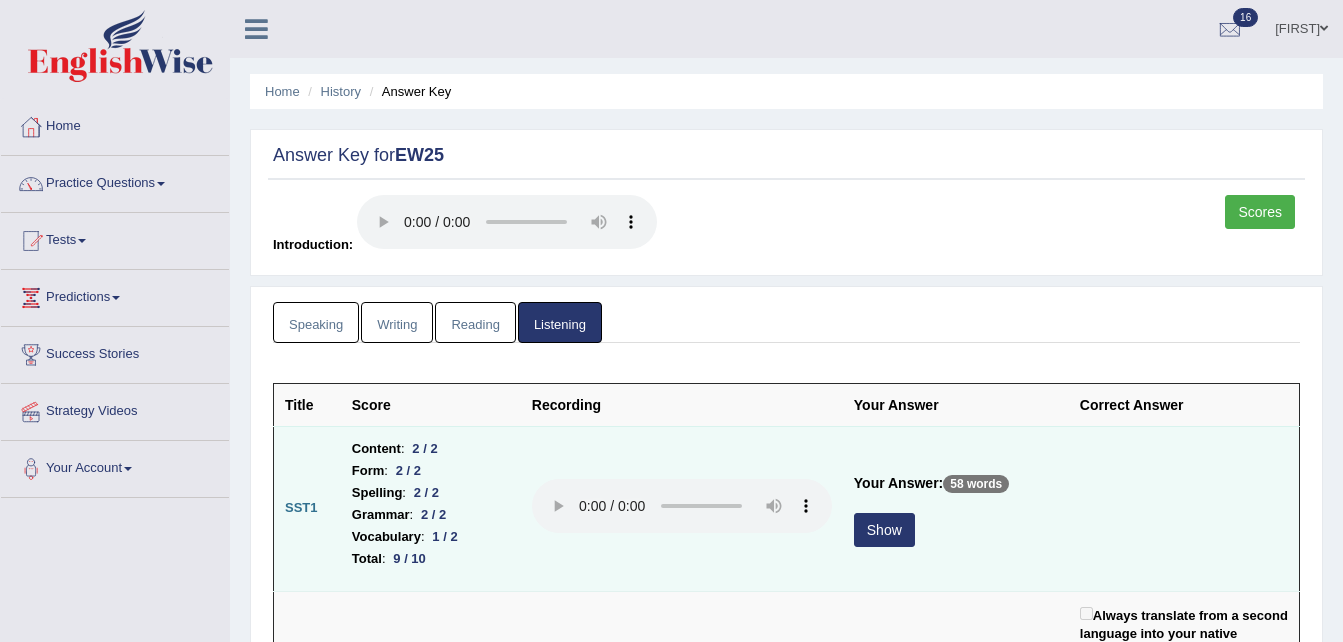 click on "Show" at bounding box center (884, 530) 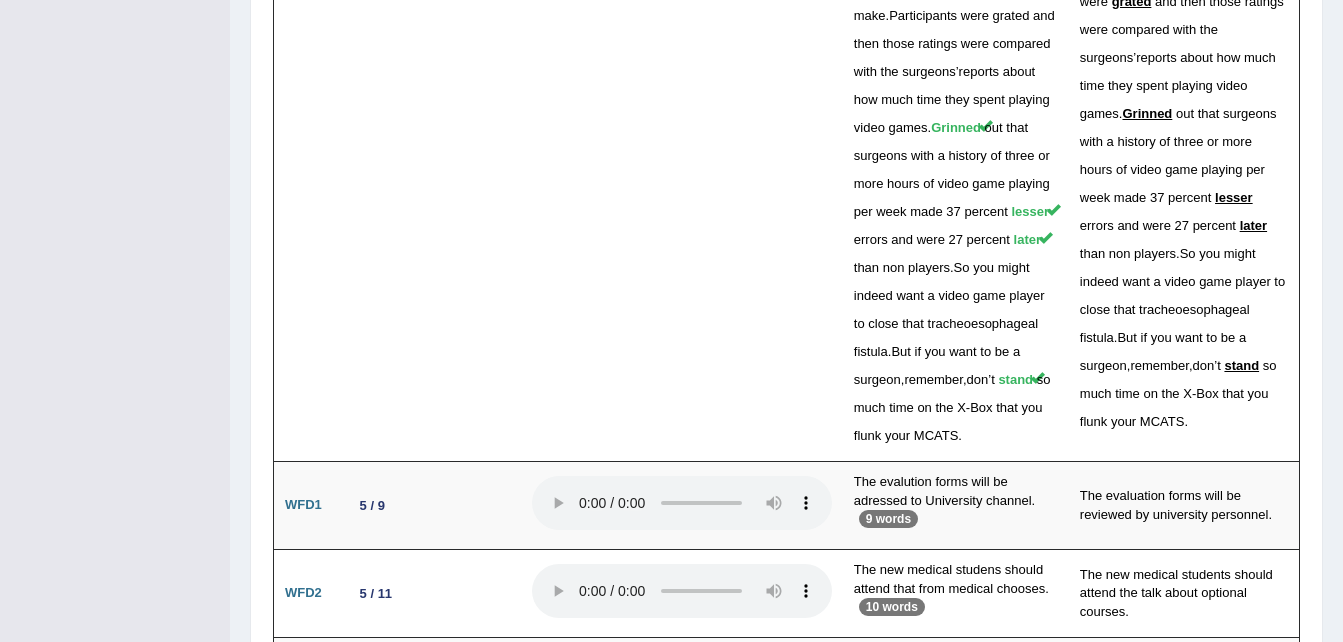 scroll, scrollTop: 5236, scrollLeft: 0, axis: vertical 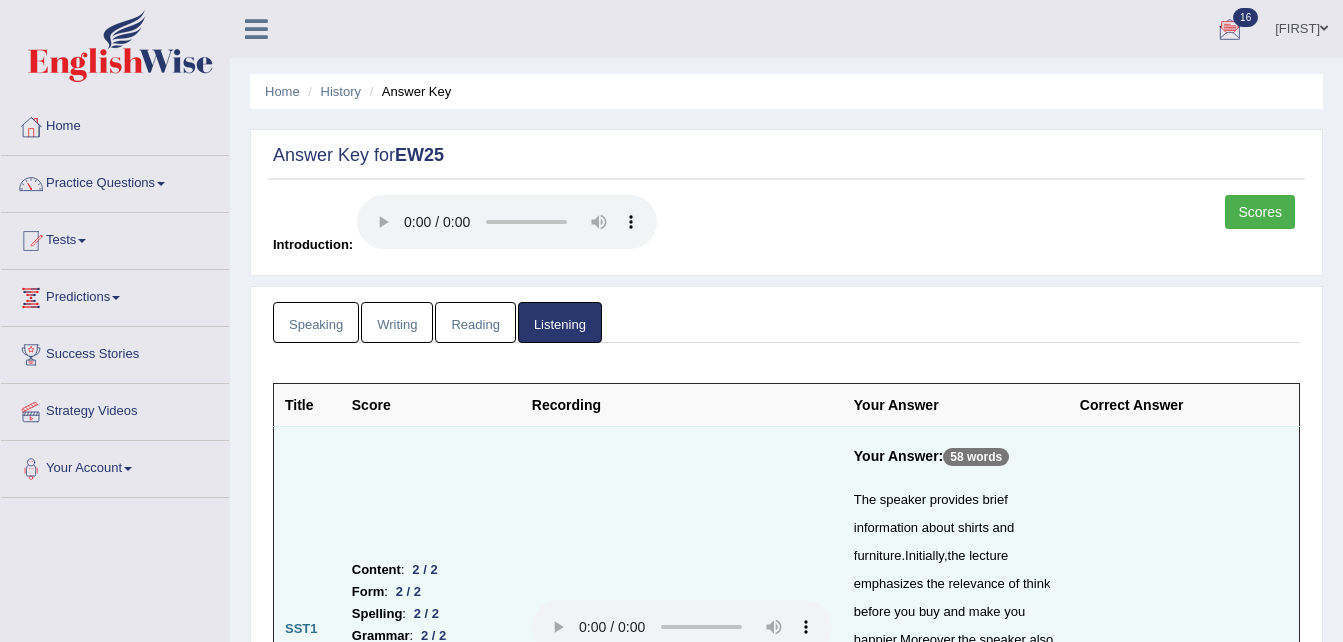 click on "Scores" at bounding box center [1260, 212] 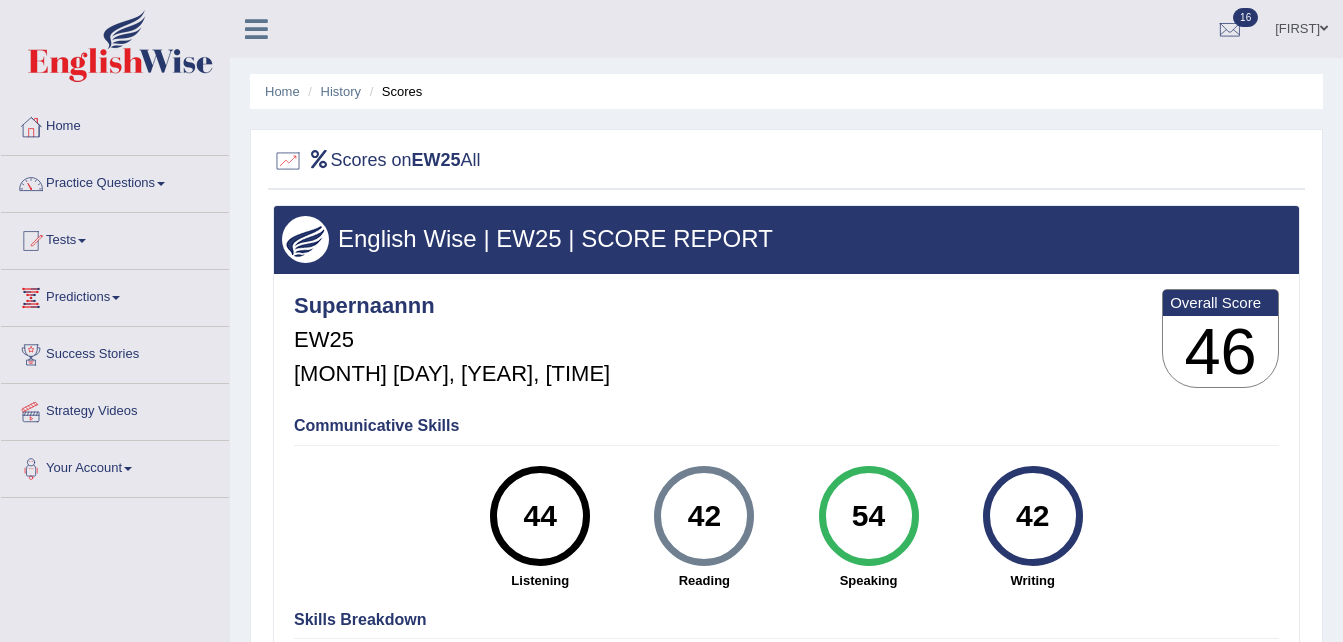 scroll, scrollTop: 0, scrollLeft: 0, axis: both 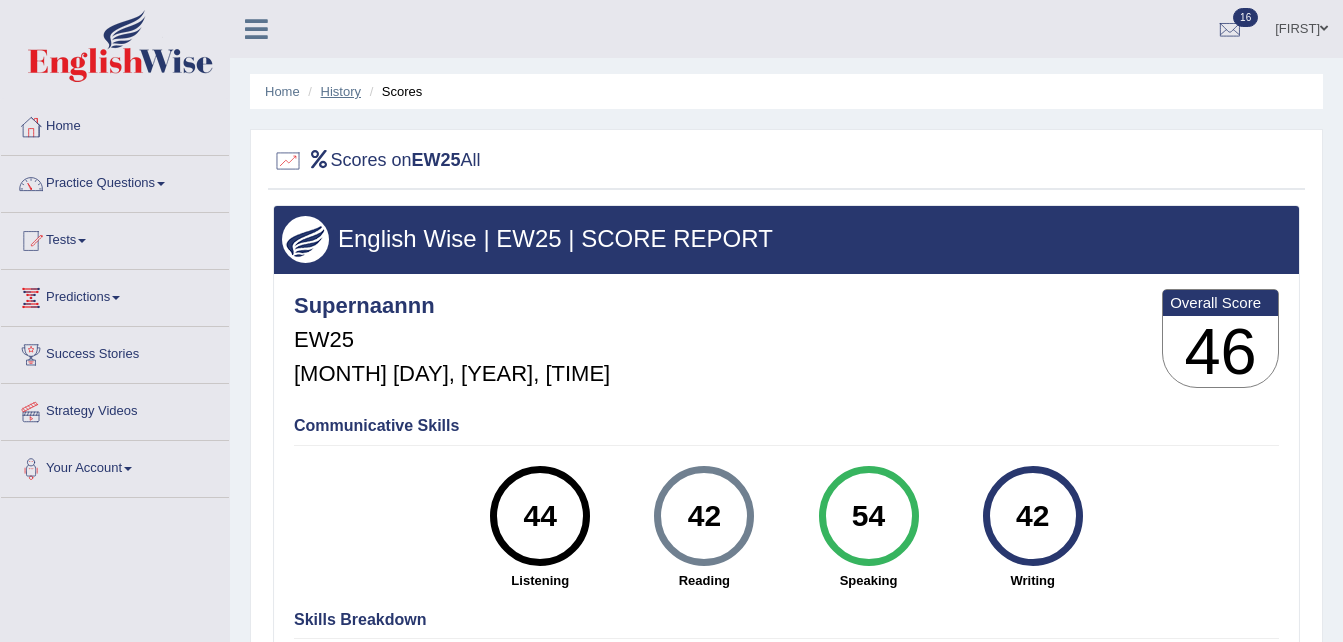 click on "History" at bounding box center (341, 91) 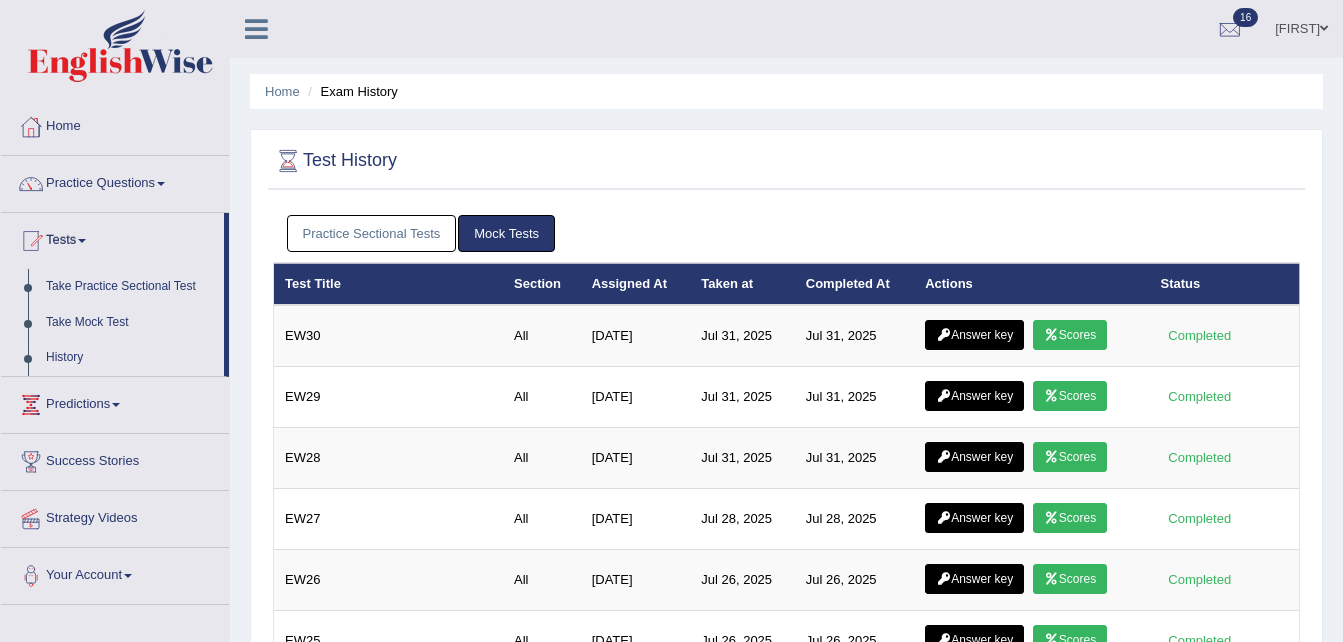 scroll, scrollTop: 0, scrollLeft: 0, axis: both 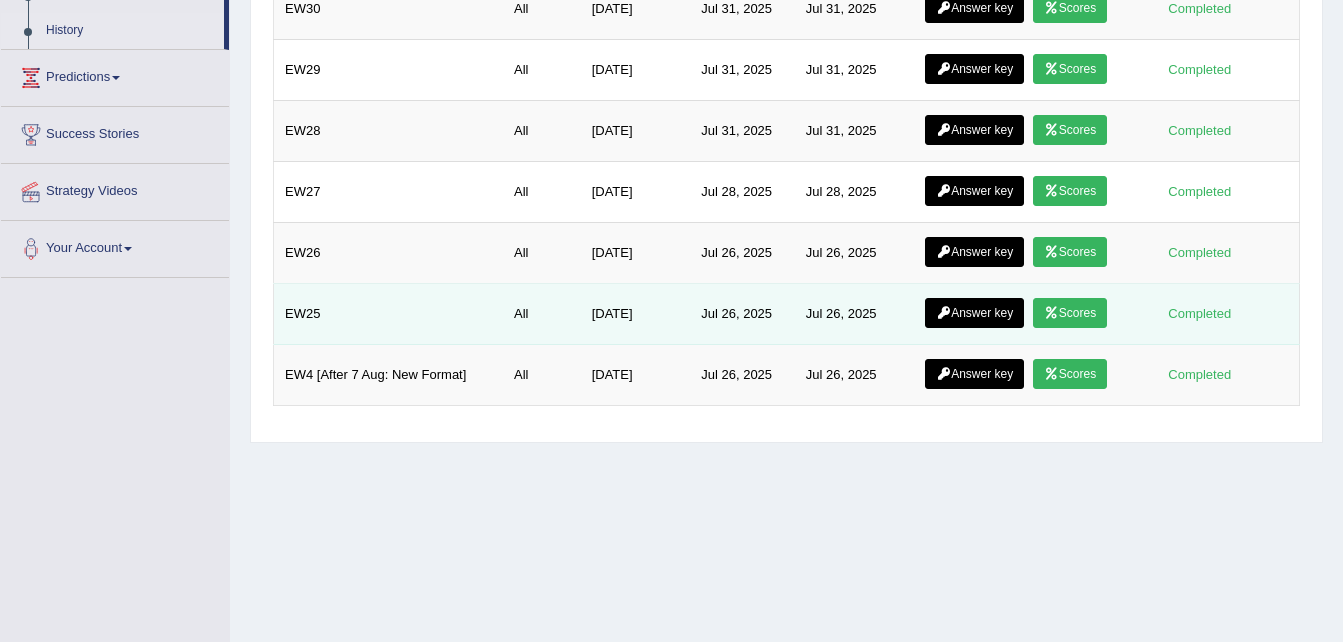 click at bounding box center [943, 313] 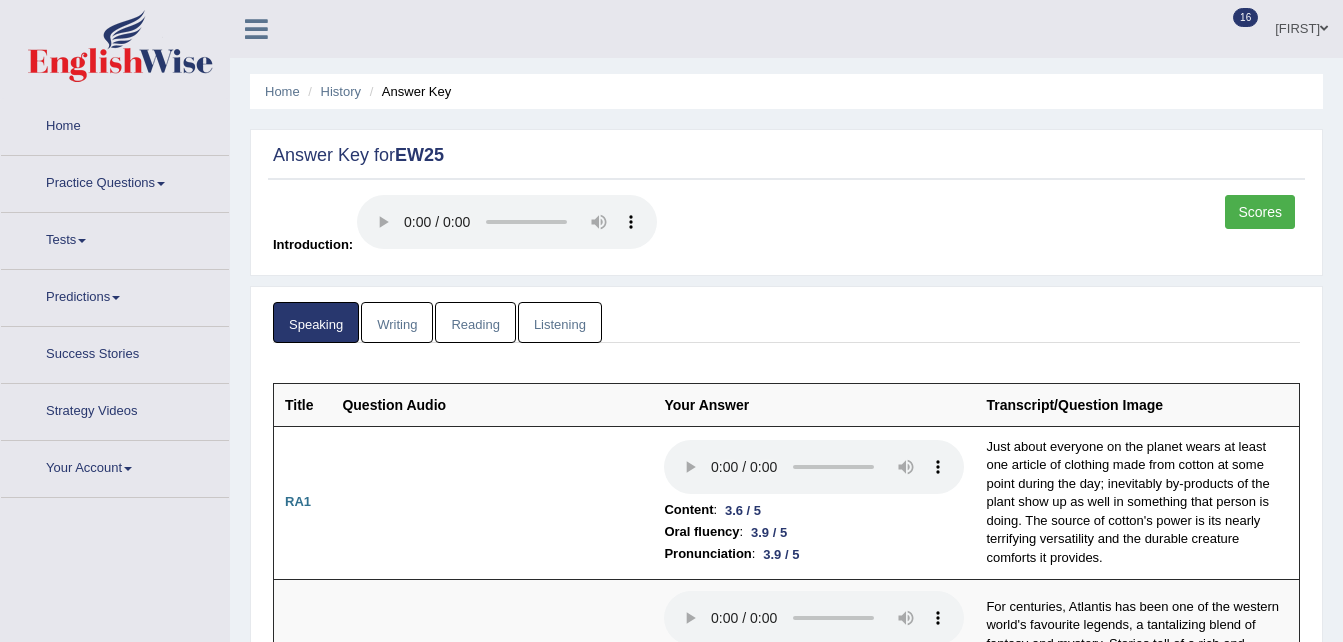 scroll, scrollTop: 0, scrollLeft: 0, axis: both 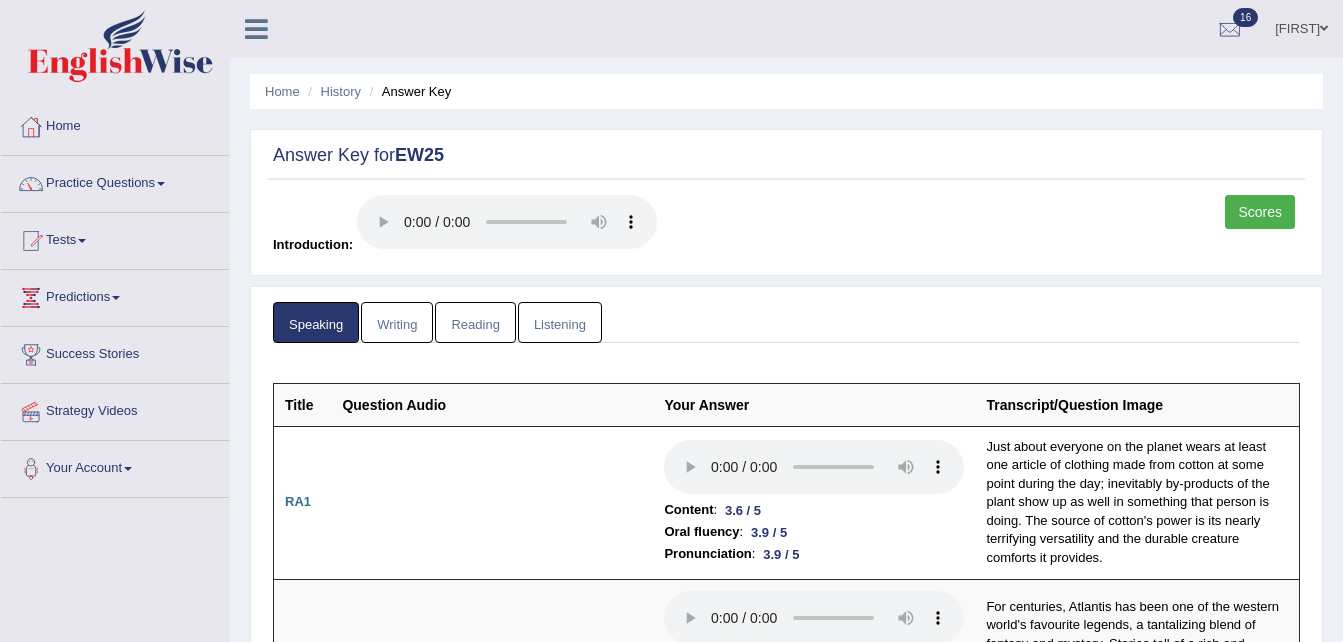 click on "Scores" at bounding box center (1260, 212) 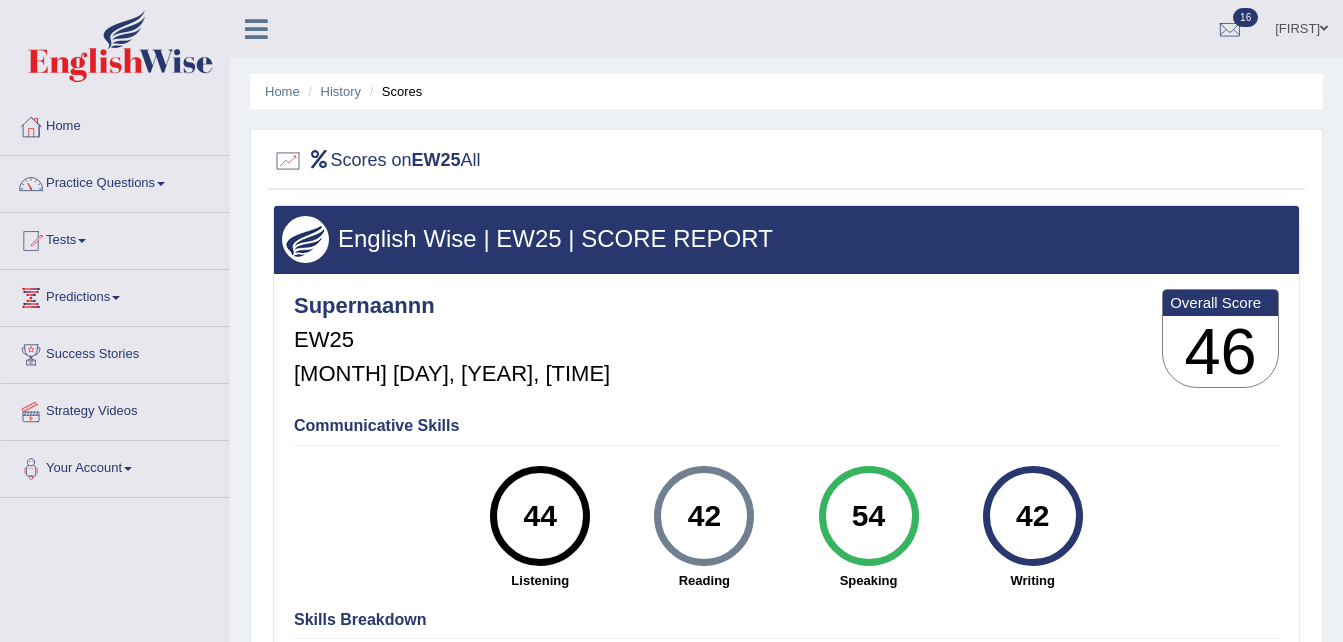 scroll, scrollTop: 0, scrollLeft: 0, axis: both 